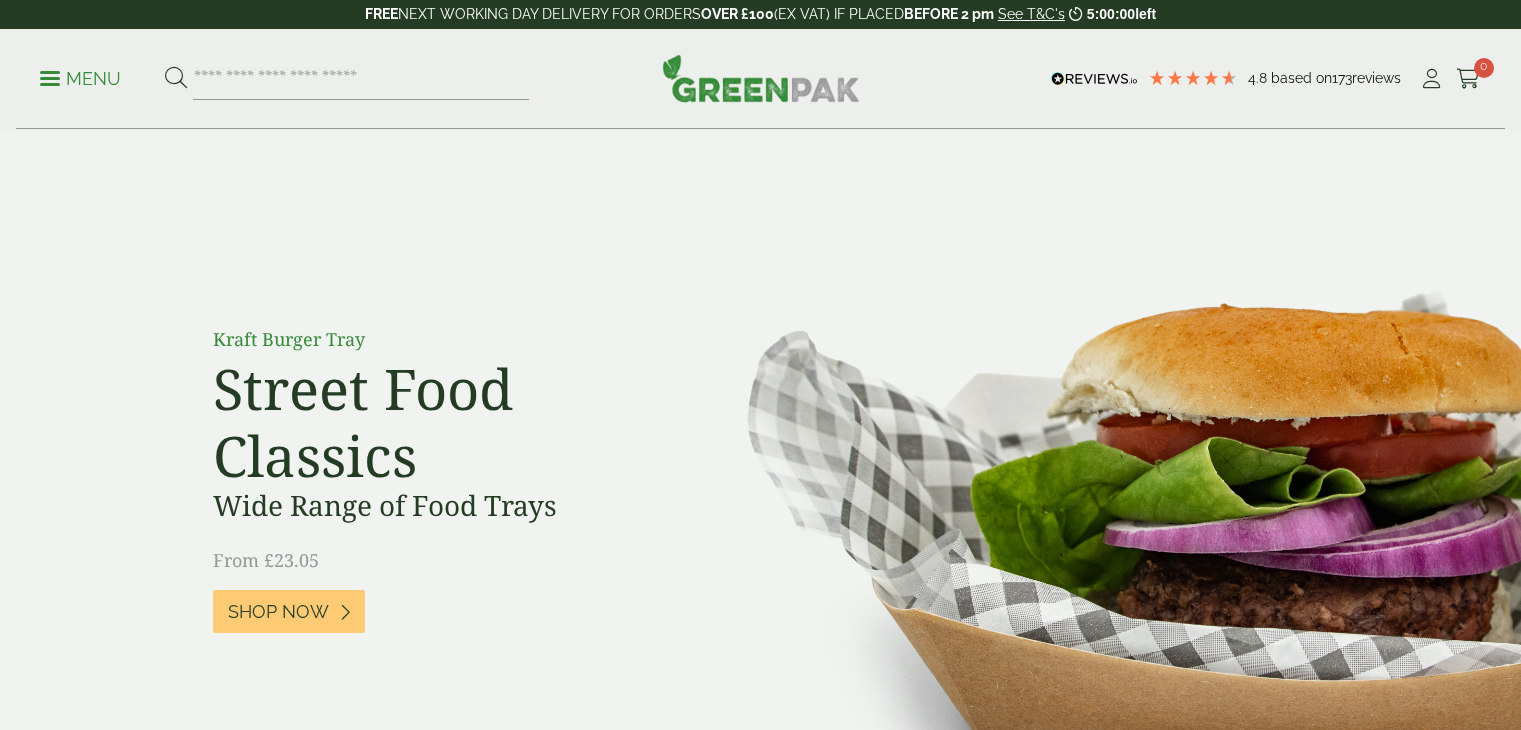 scroll, scrollTop: 0, scrollLeft: 0, axis: both 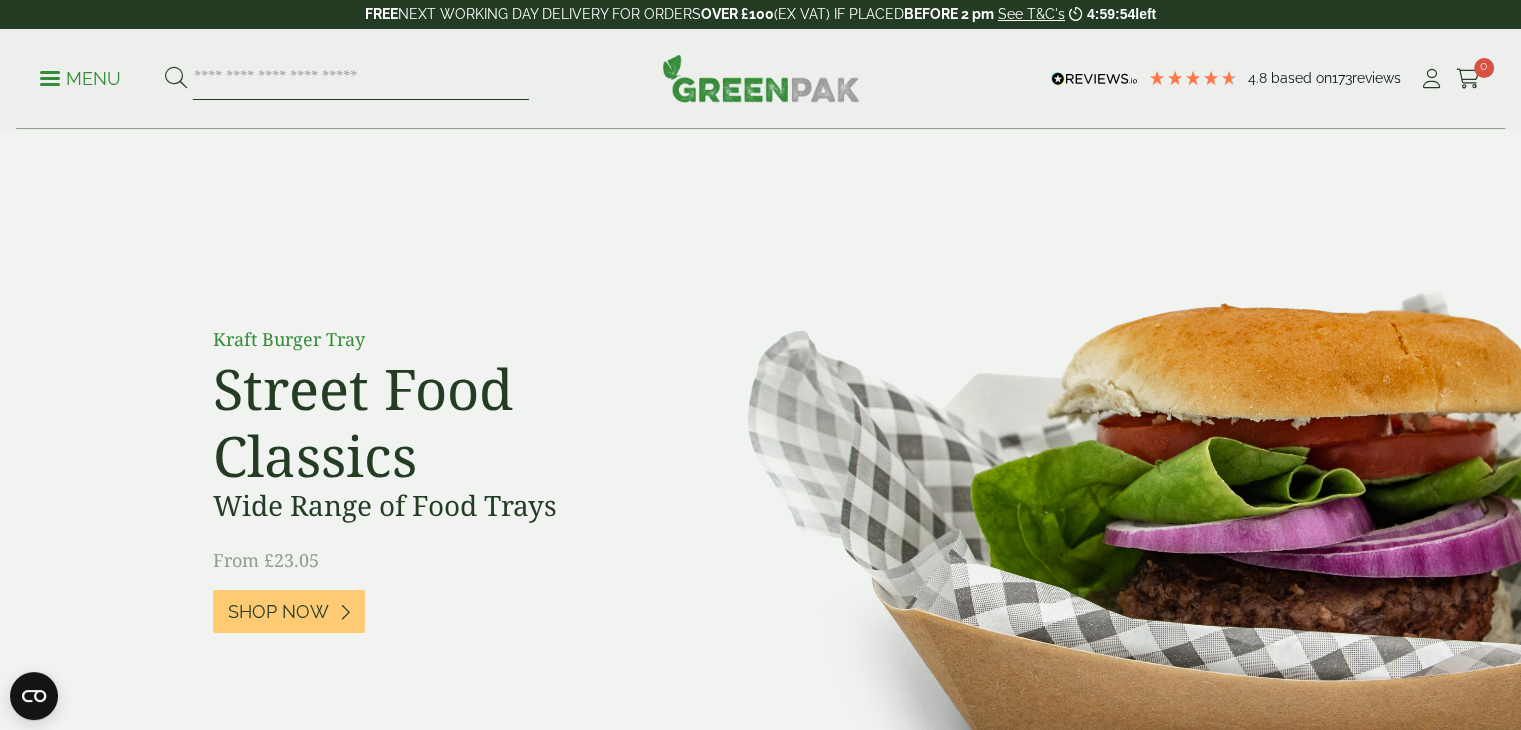 click at bounding box center [361, 79] 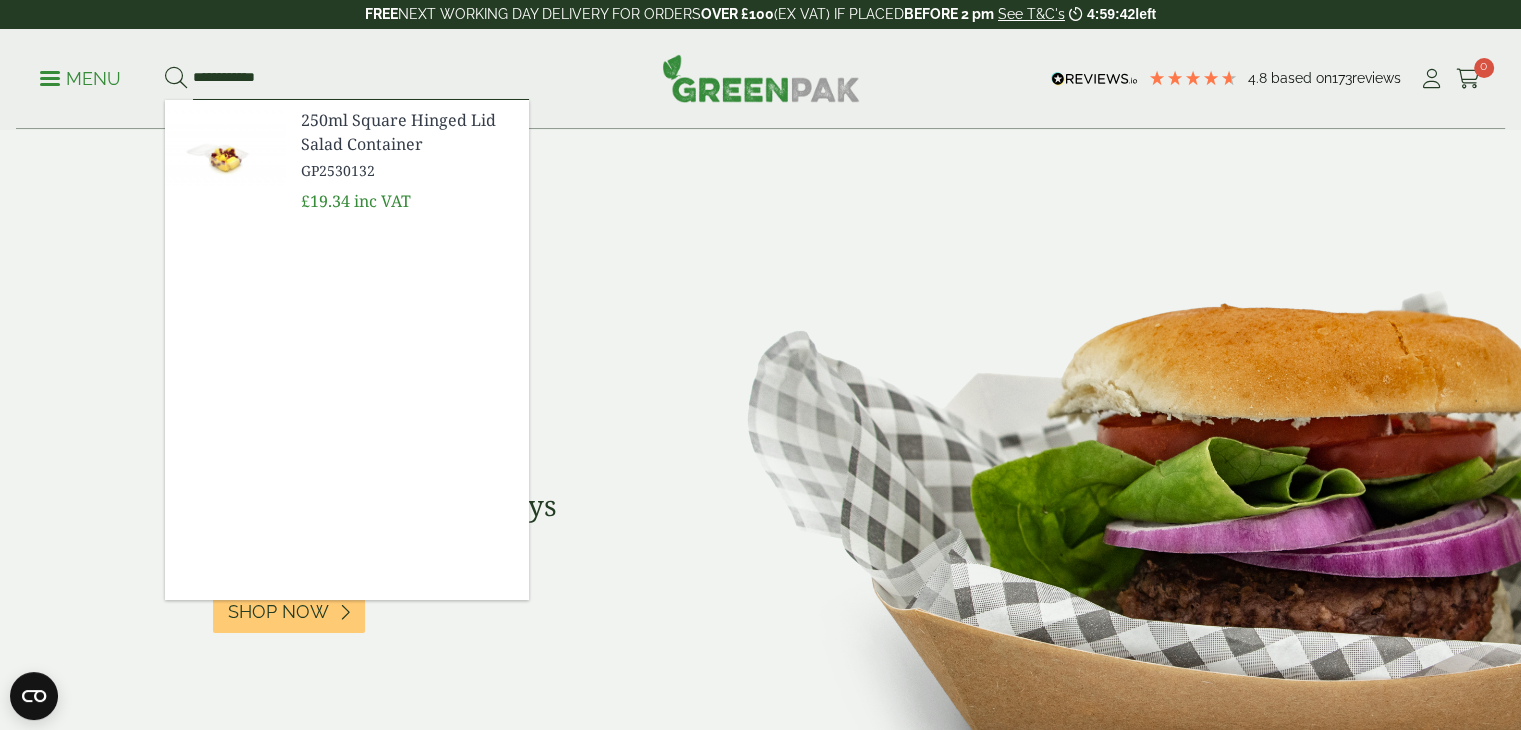 type on "**********" 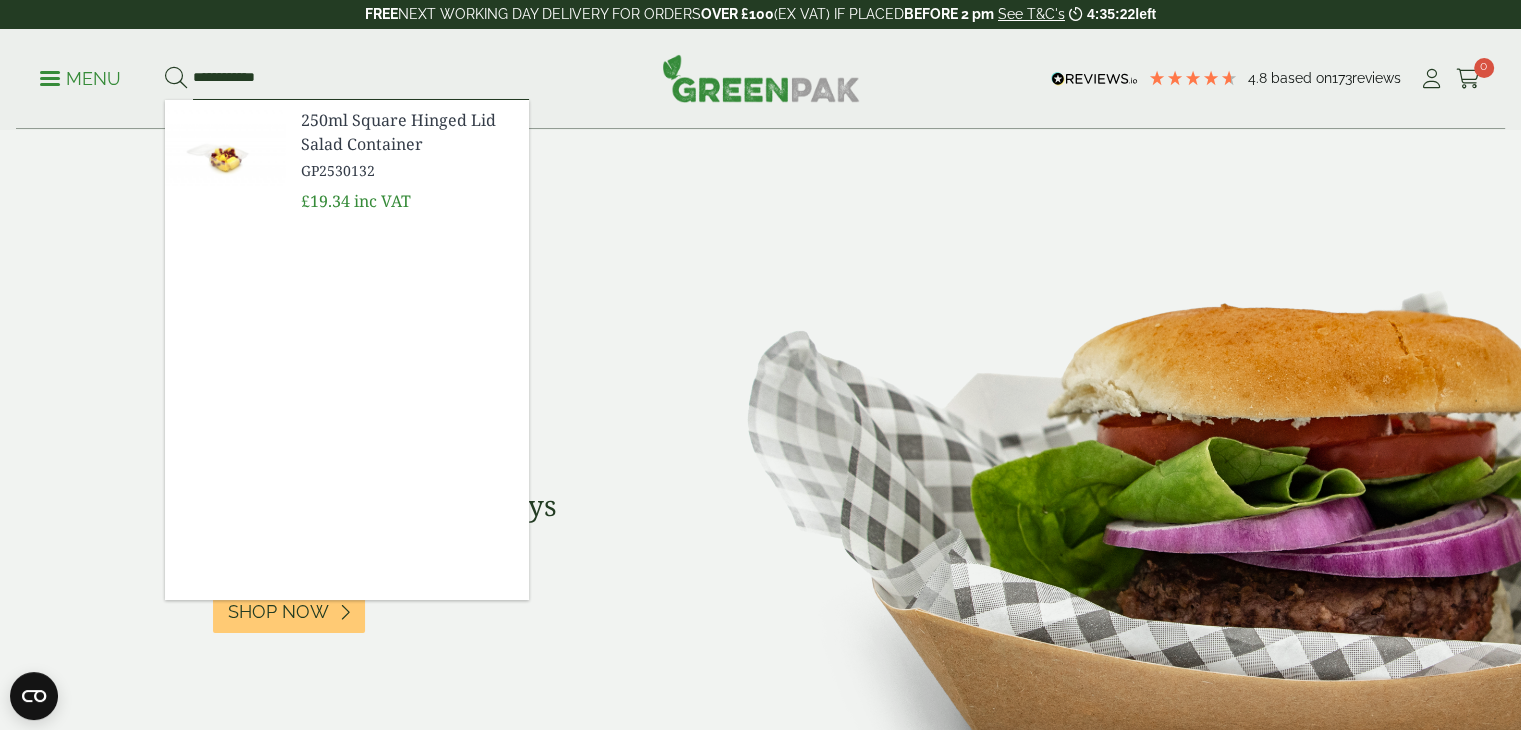 drag, startPoint x: 226, startPoint y: 73, endPoint x: 168, endPoint y: 73, distance: 58 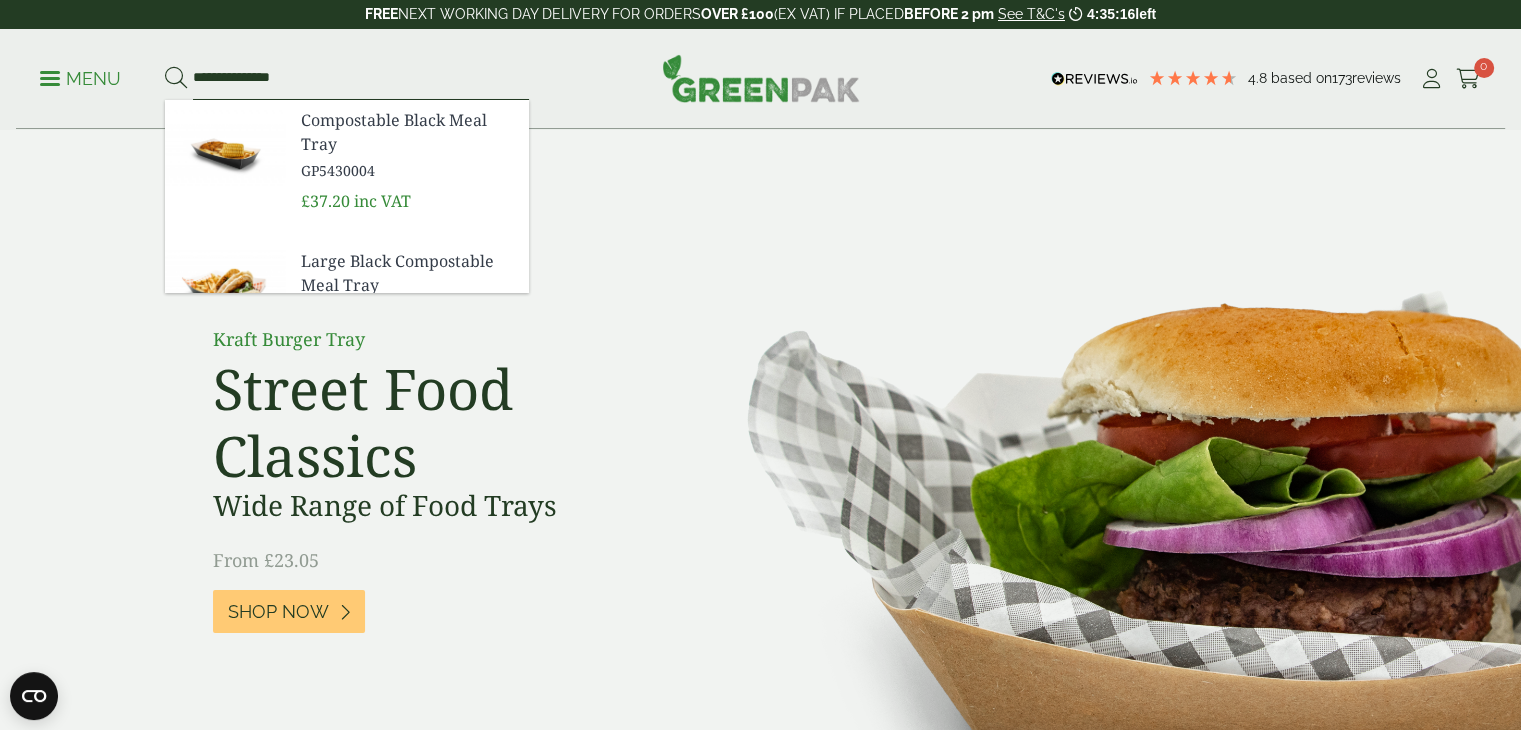 type on "**********" 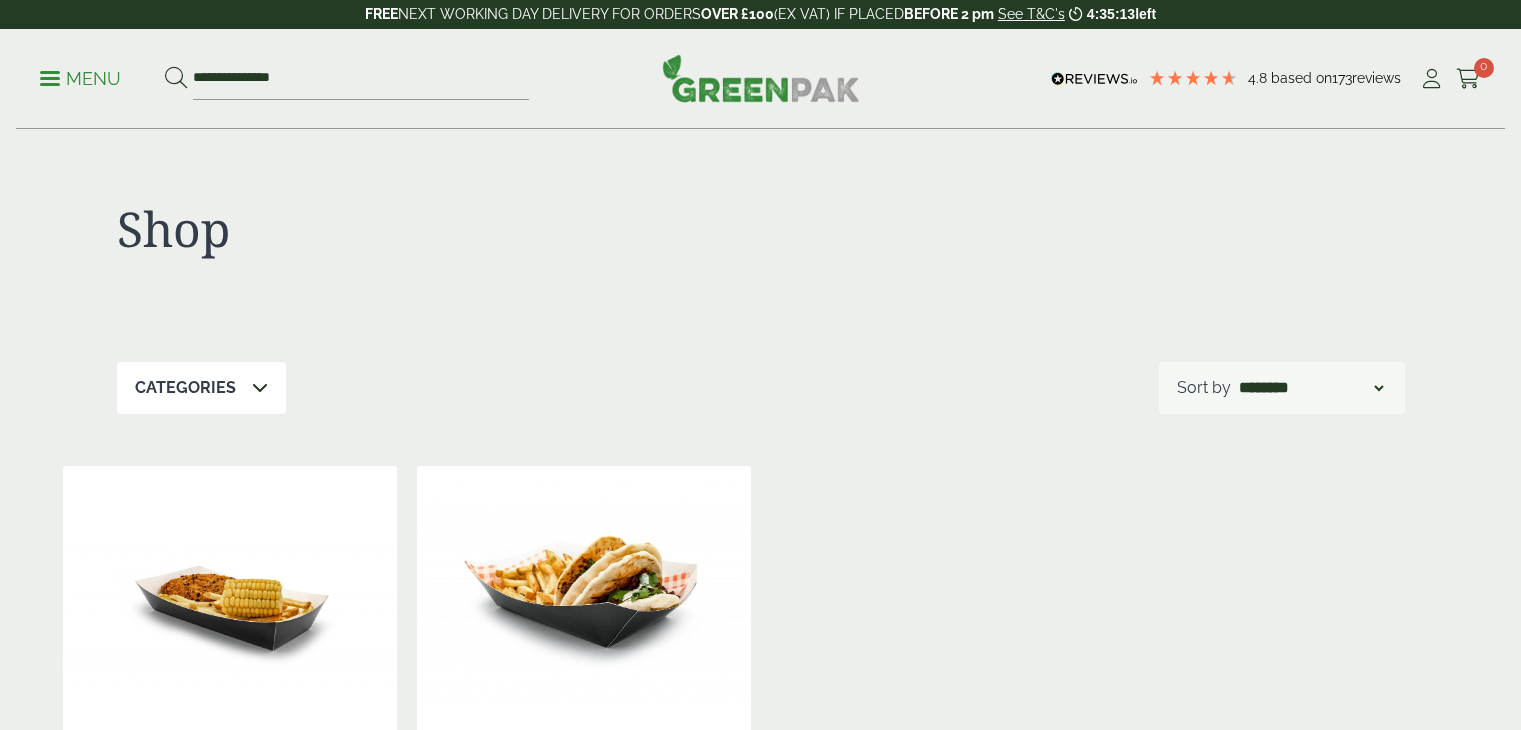 scroll, scrollTop: 0, scrollLeft: 0, axis: both 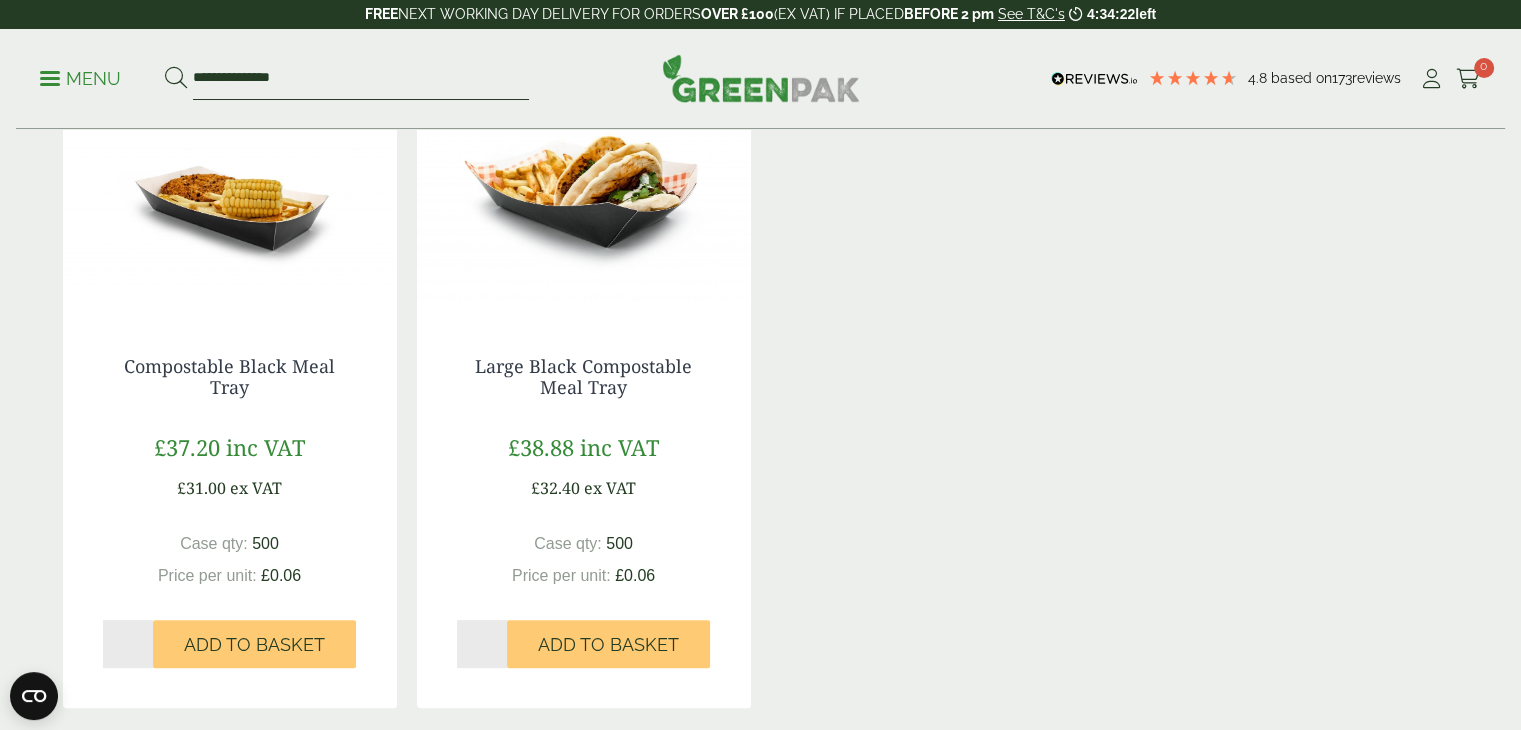 drag, startPoint x: 343, startPoint y: 76, endPoint x: 170, endPoint y: 85, distance: 173.23395 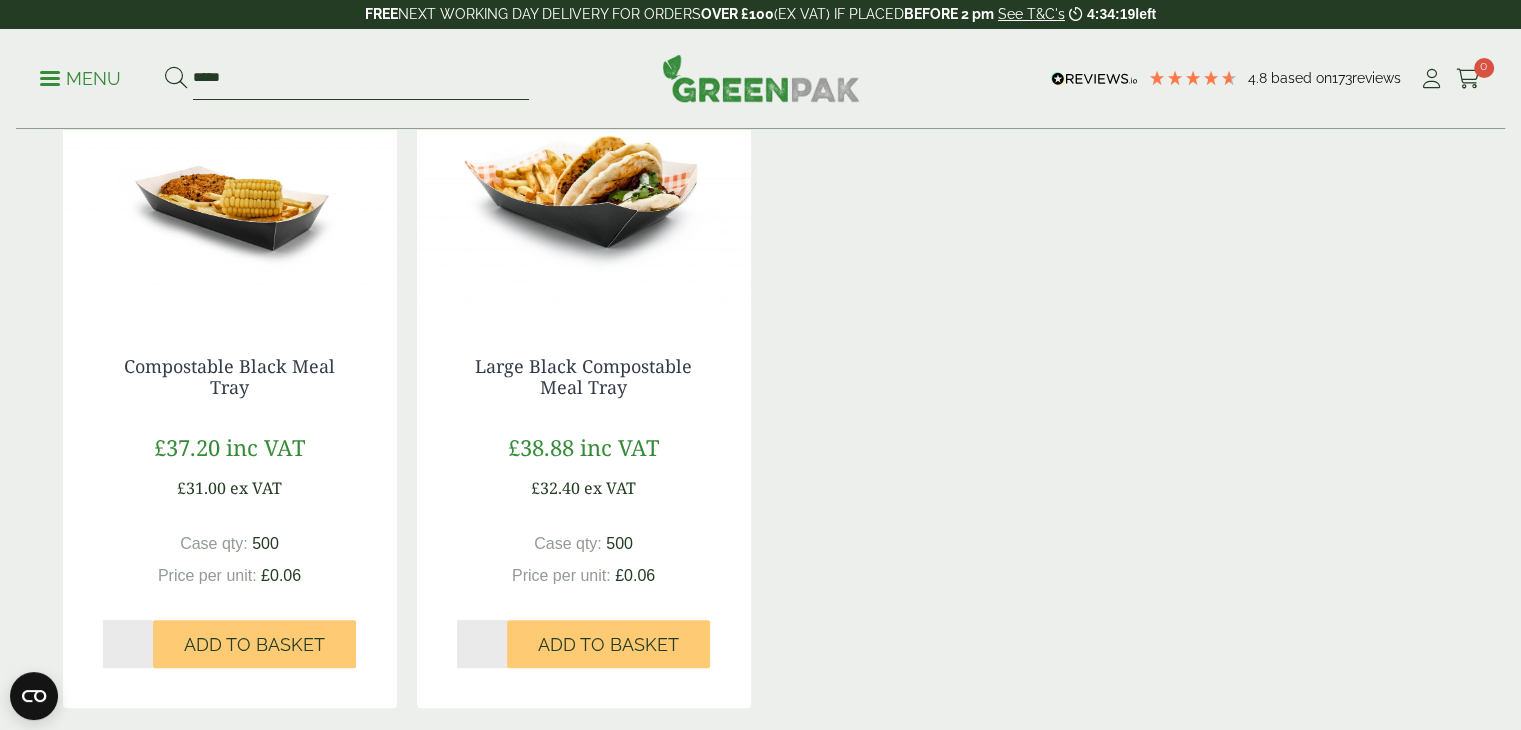 type on "*****" 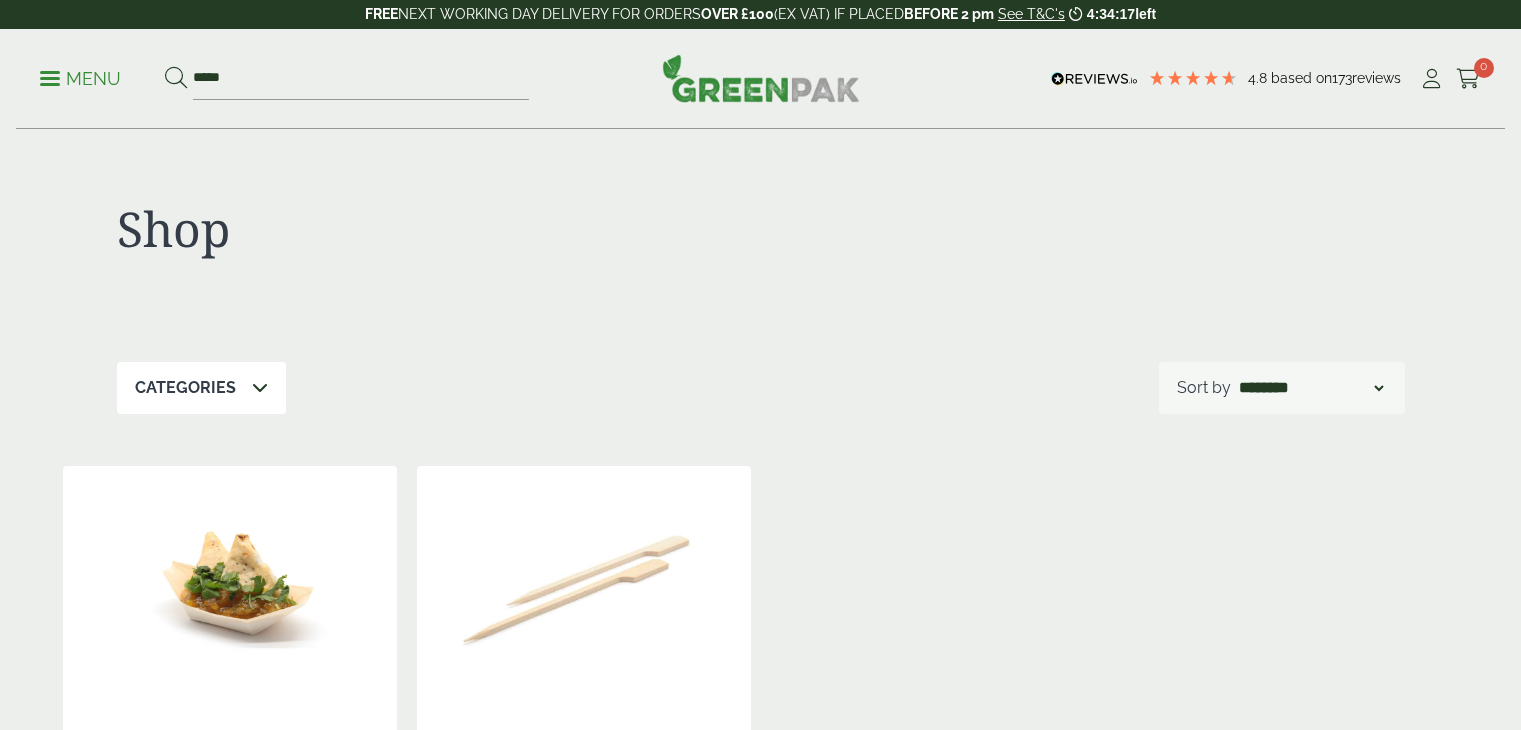 scroll, scrollTop: 0, scrollLeft: 0, axis: both 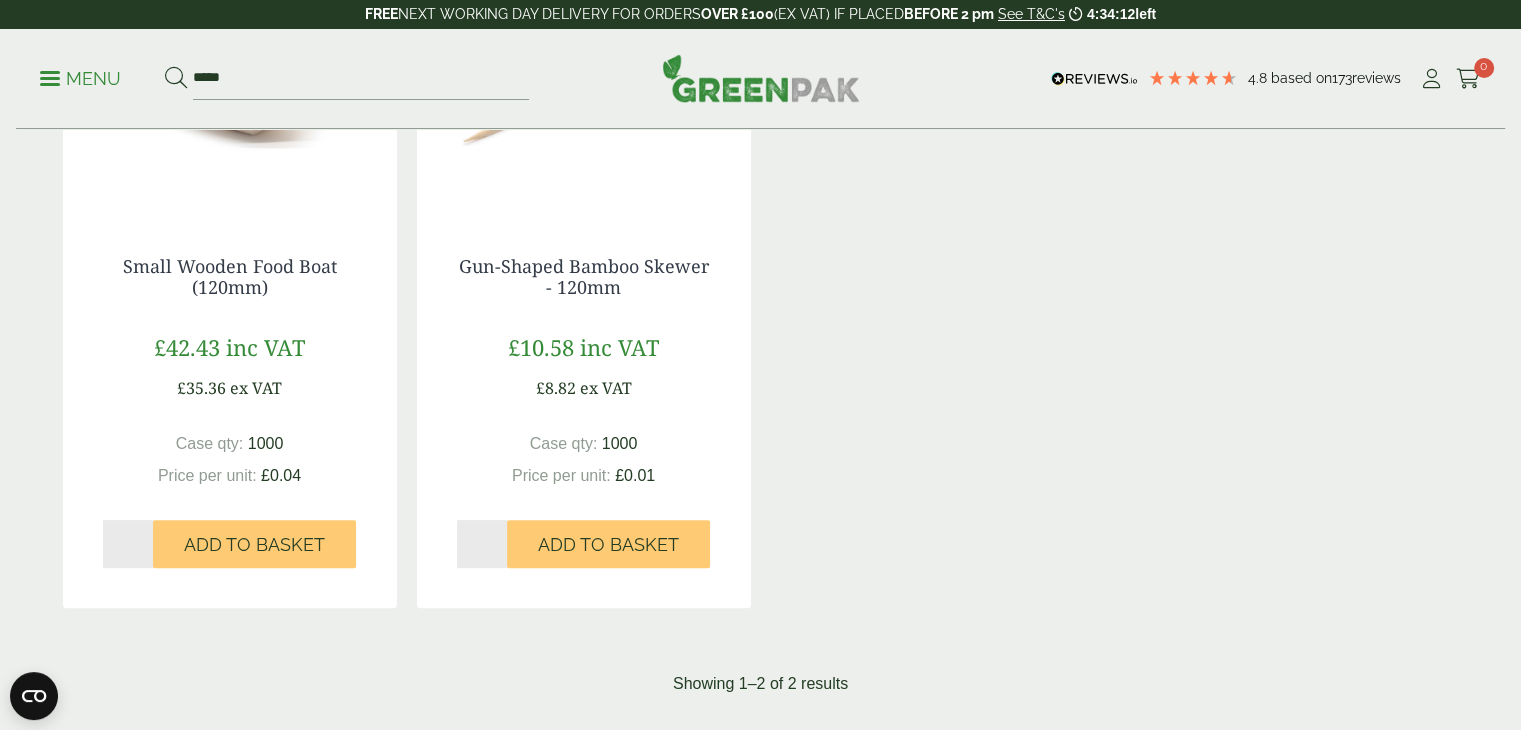 drag, startPoint x: 644, startPoint y: 291, endPoint x: 563, endPoint y: 249, distance: 91.24144 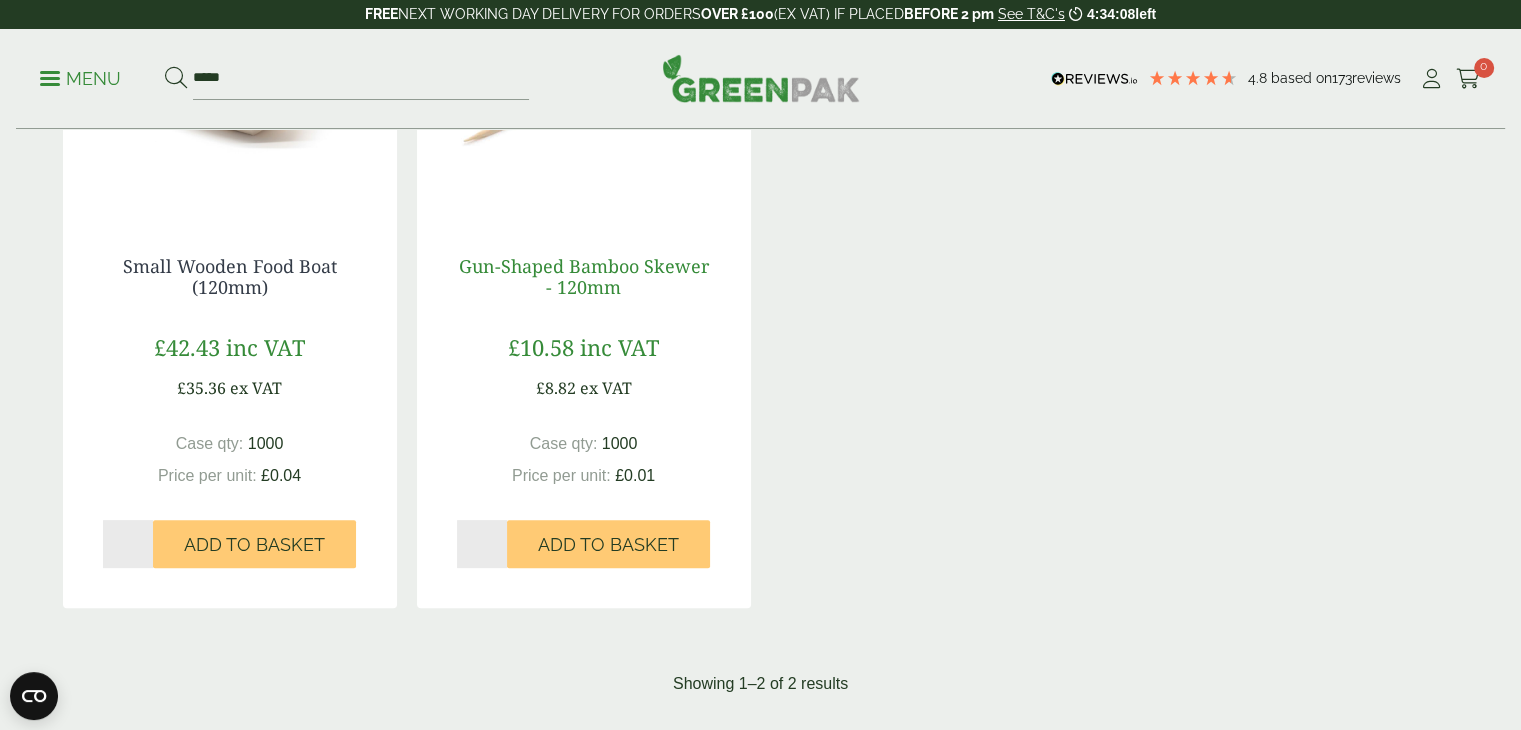 copy on "Gun-Shaped Bamboo Skewer - 120mm" 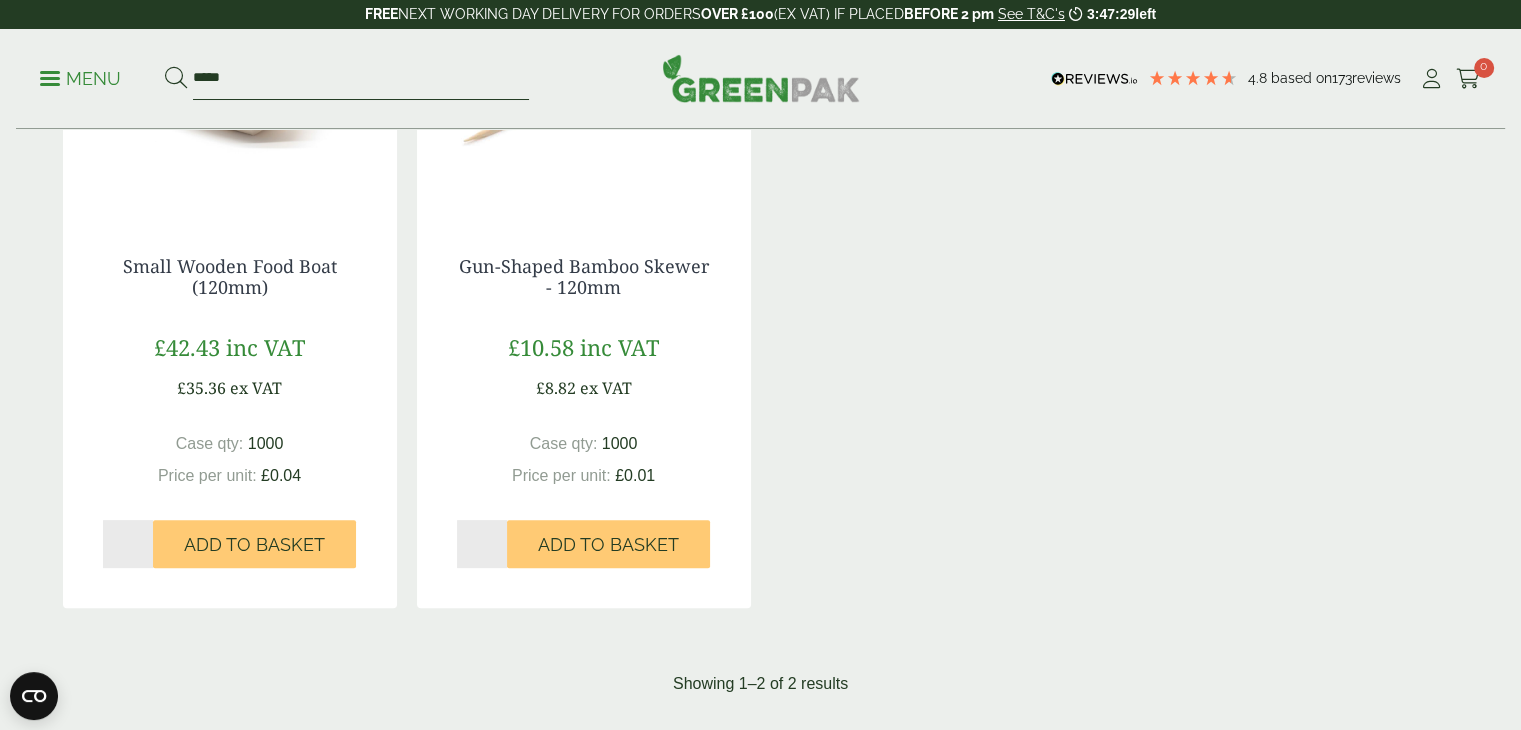 drag, startPoint x: 327, startPoint y: 75, endPoint x: 177, endPoint y: 65, distance: 150.33296 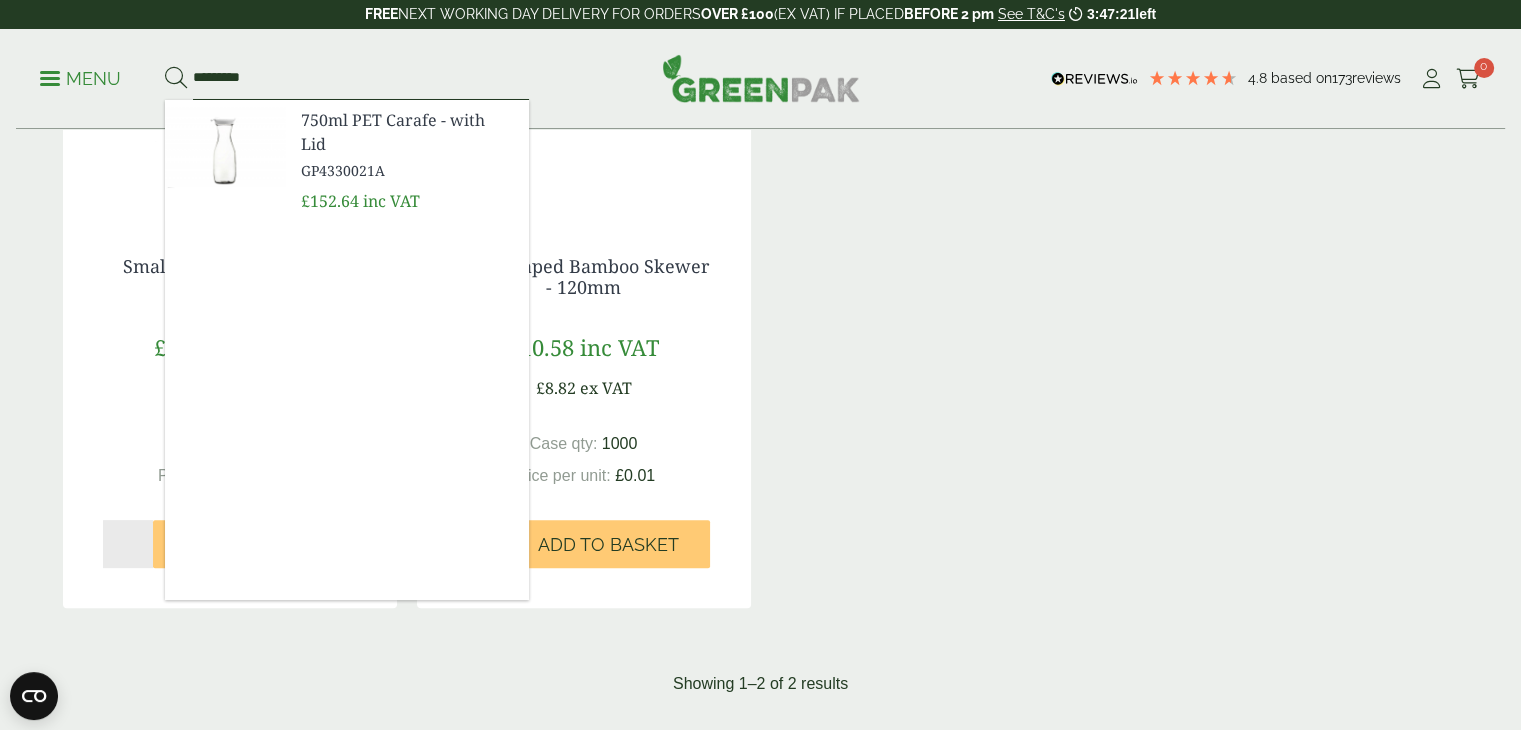 type on "*********" 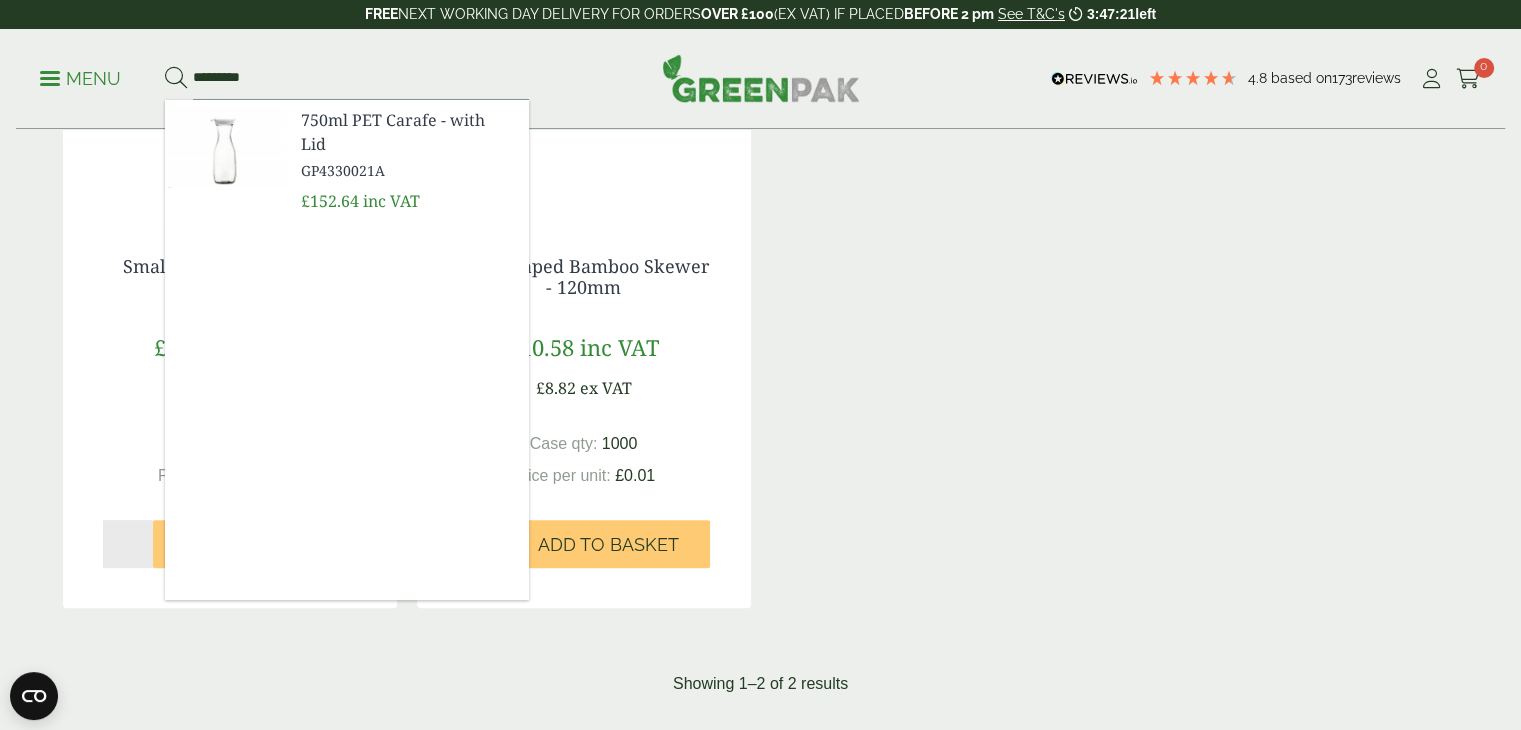 click on "750ml PET Carafe - with Lid" at bounding box center [407, 132] 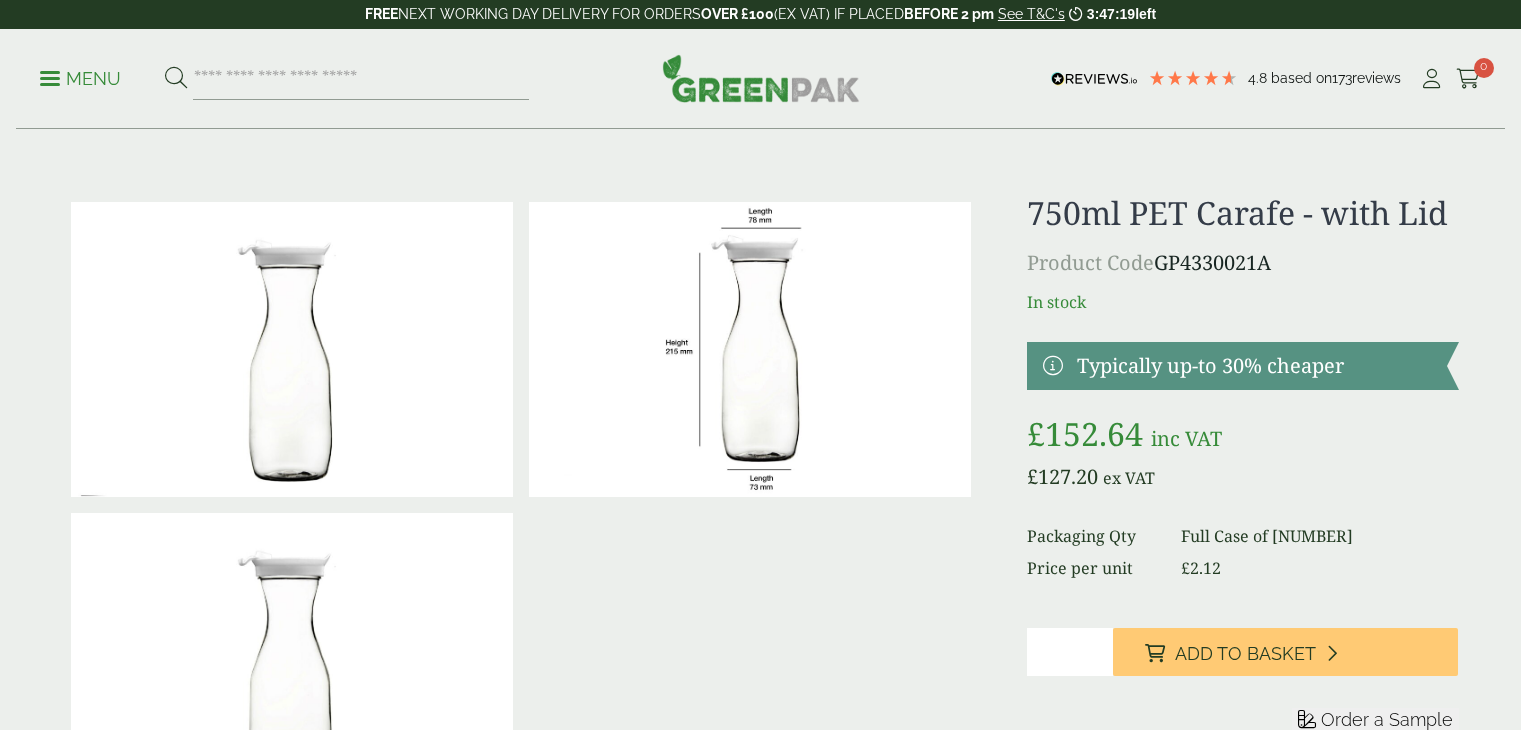scroll, scrollTop: 0, scrollLeft: 0, axis: both 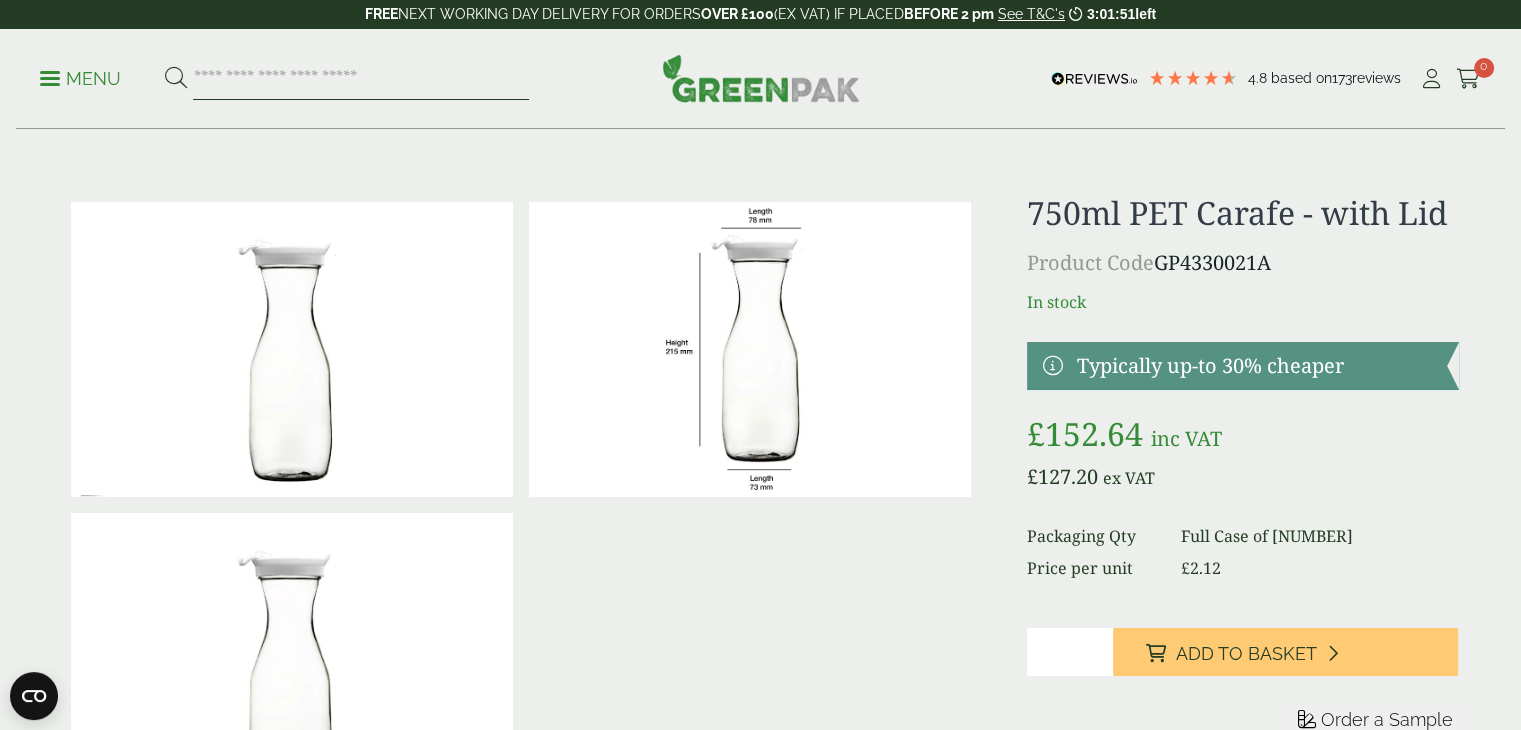 click at bounding box center [361, 79] 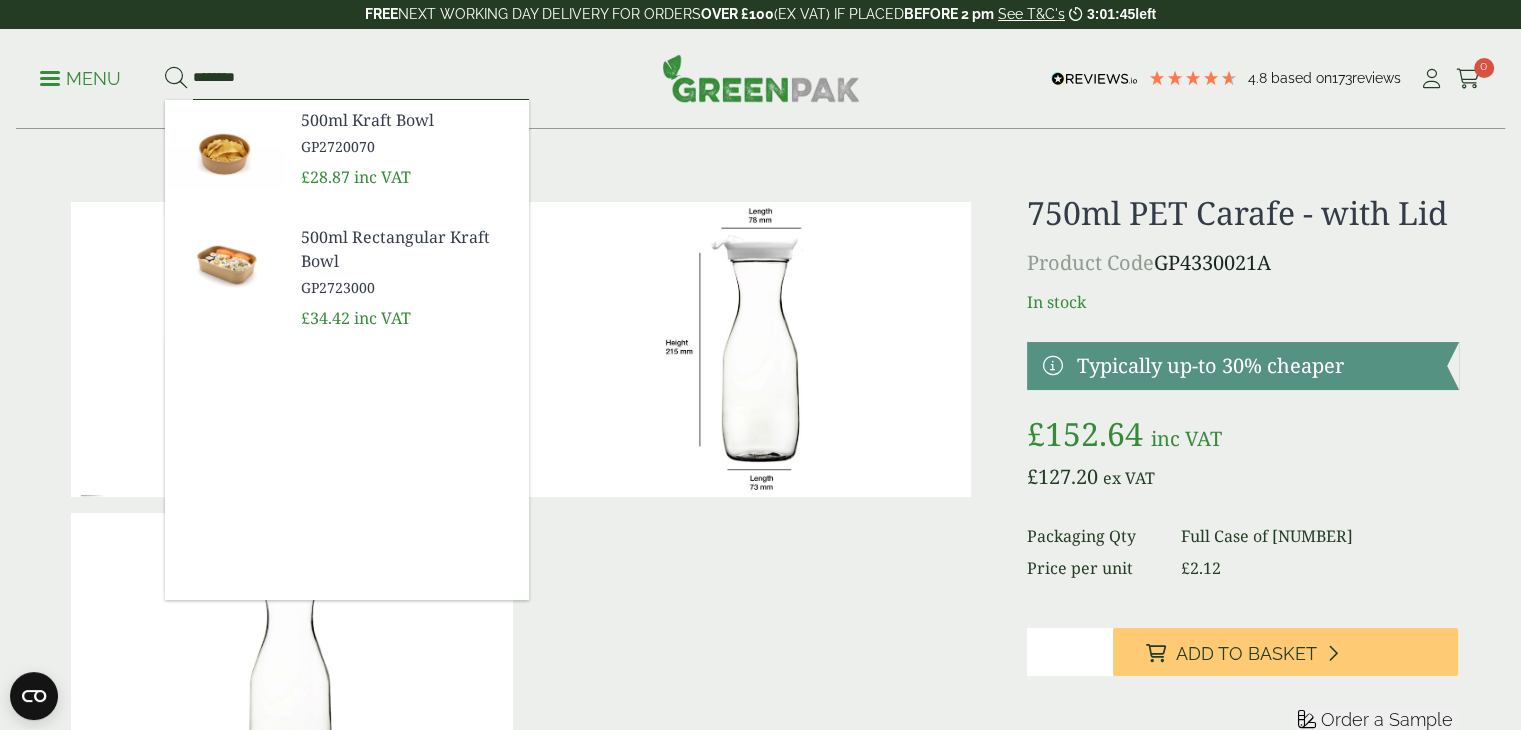 type on "********" 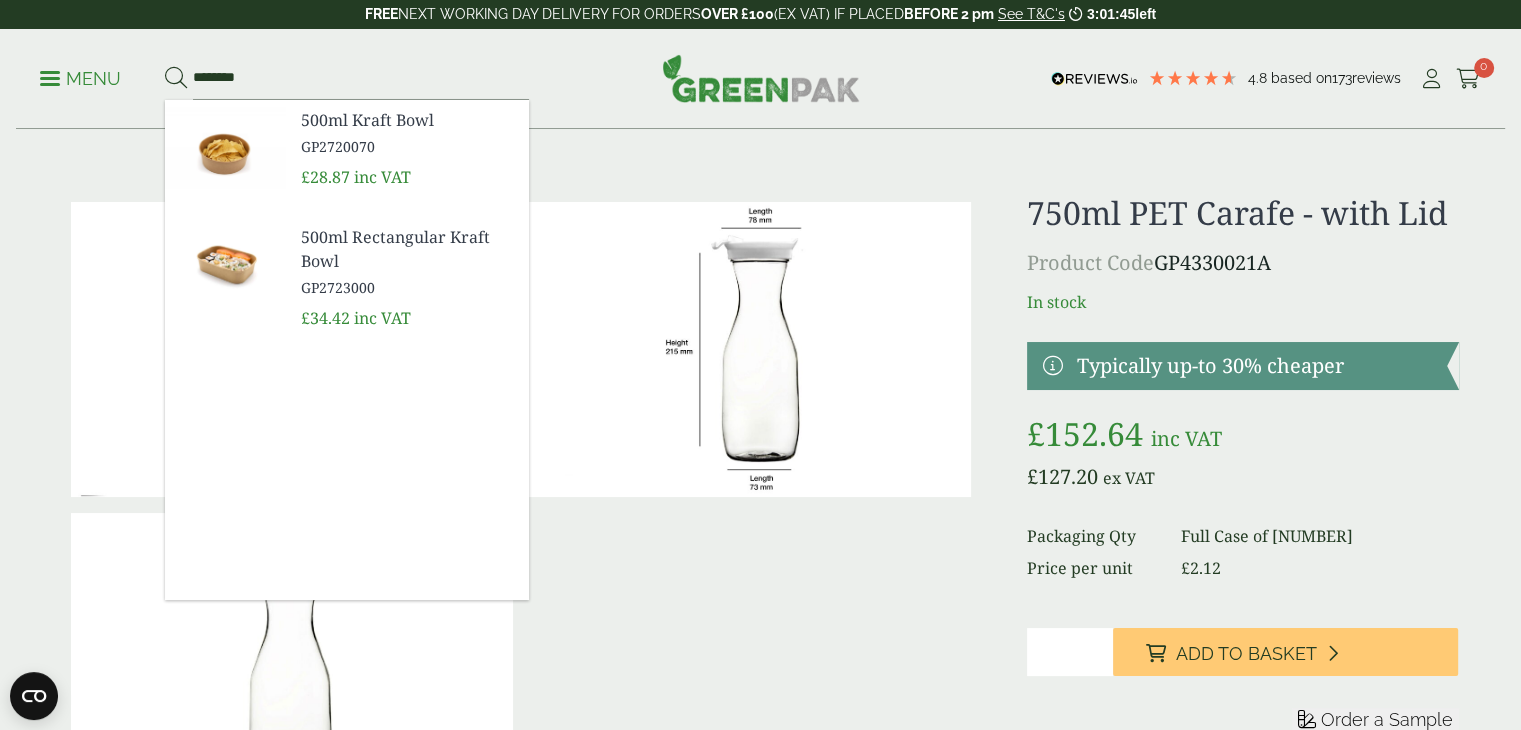 click on "GP2720070" at bounding box center [407, 146] 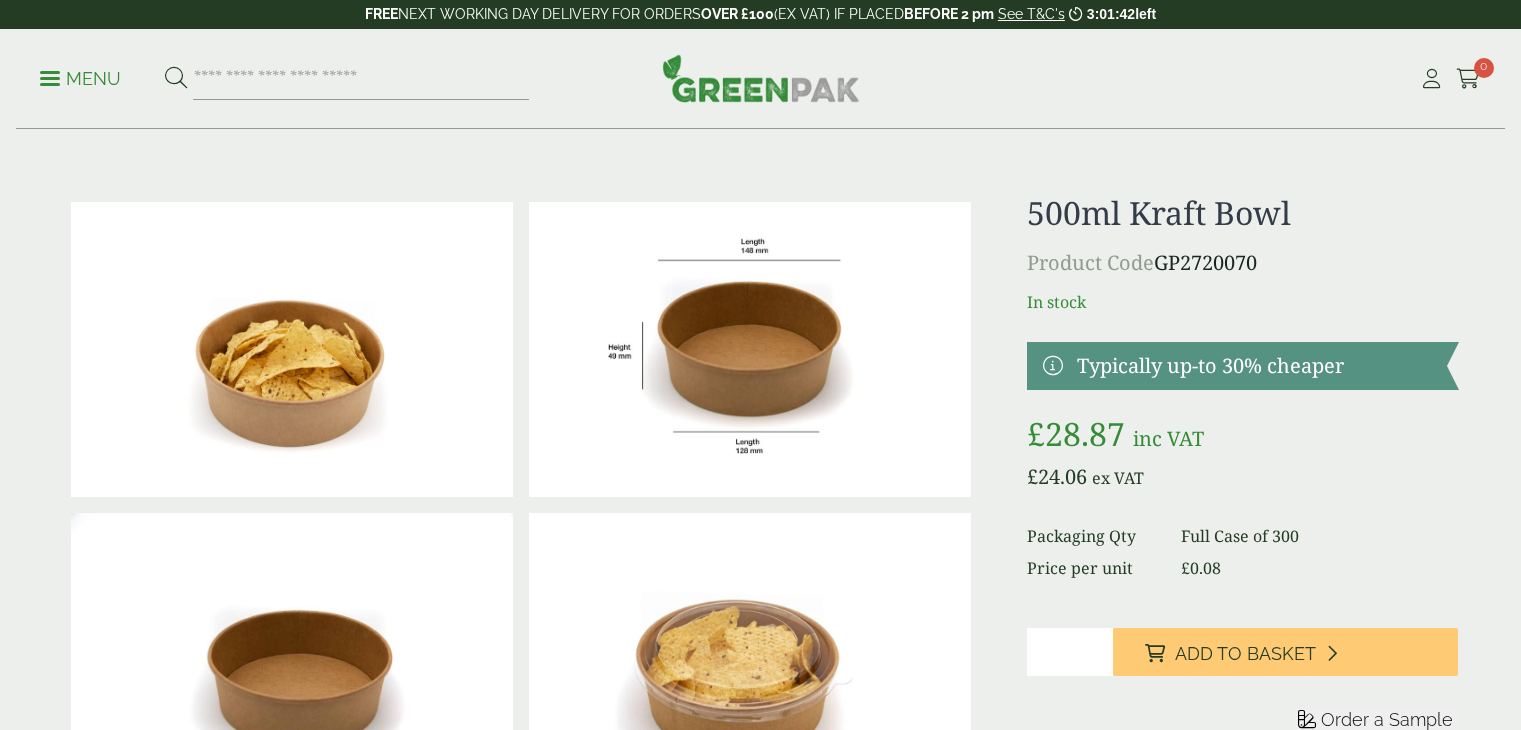 scroll, scrollTop: 0, scrollLeft: 0, axis: both 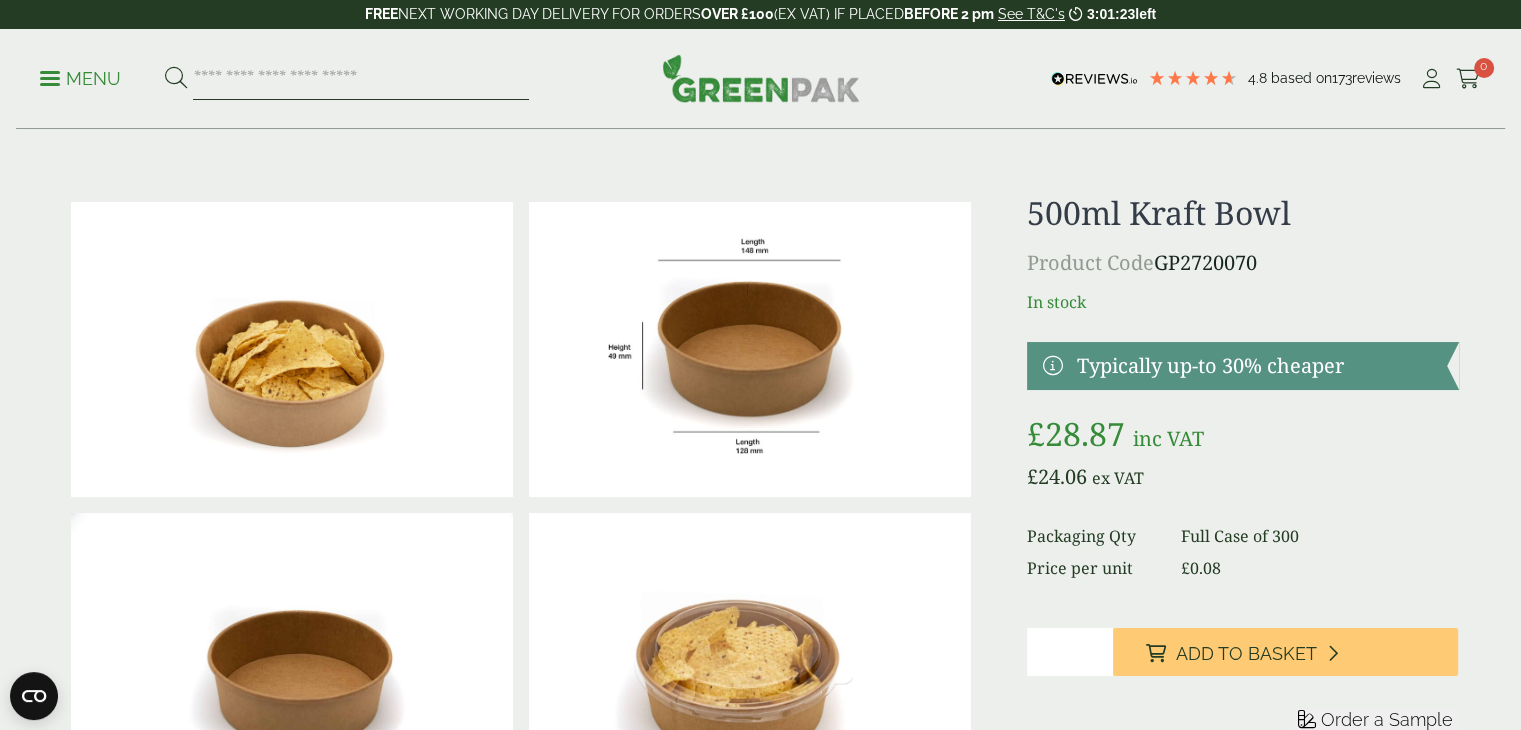 click at bounding box center [361, 79] 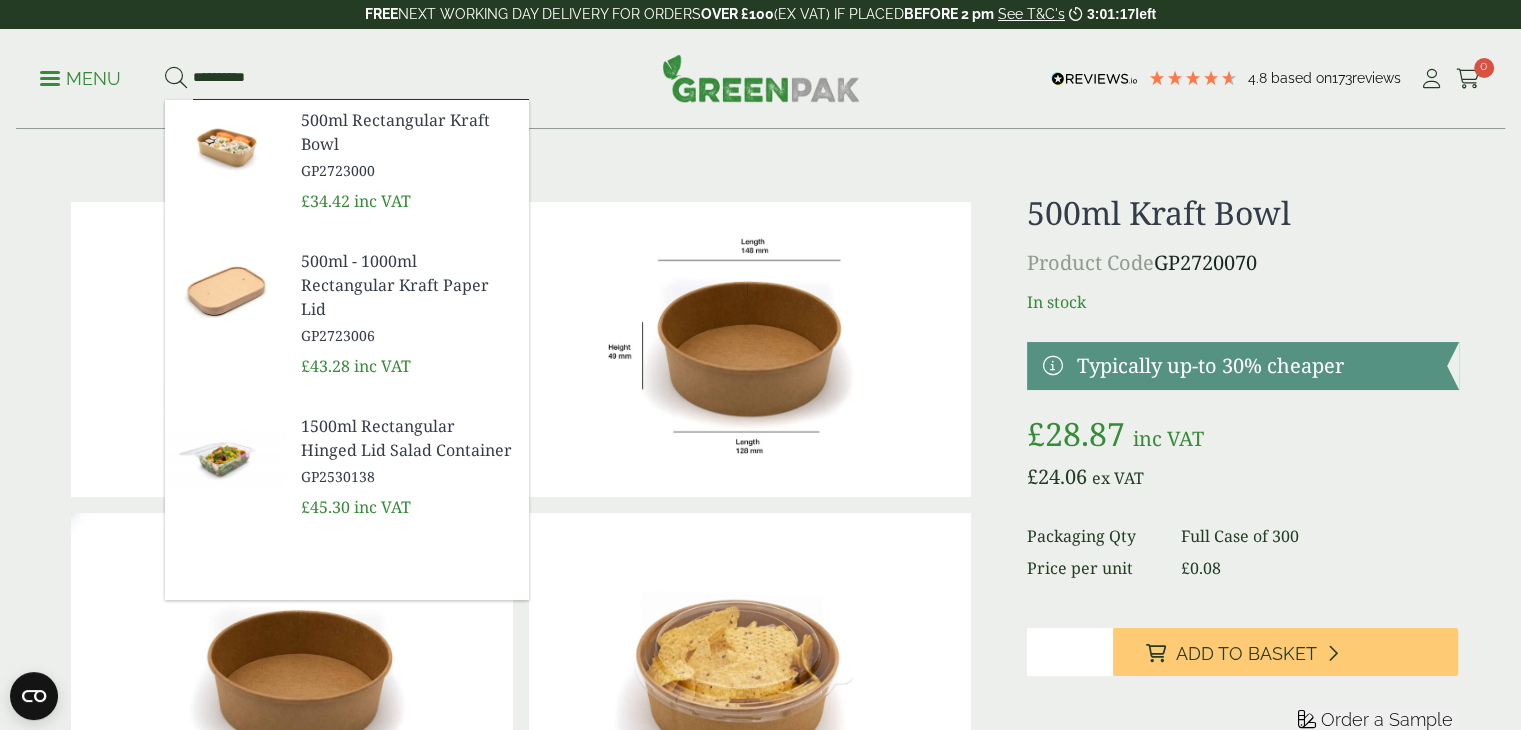 type on "**********" 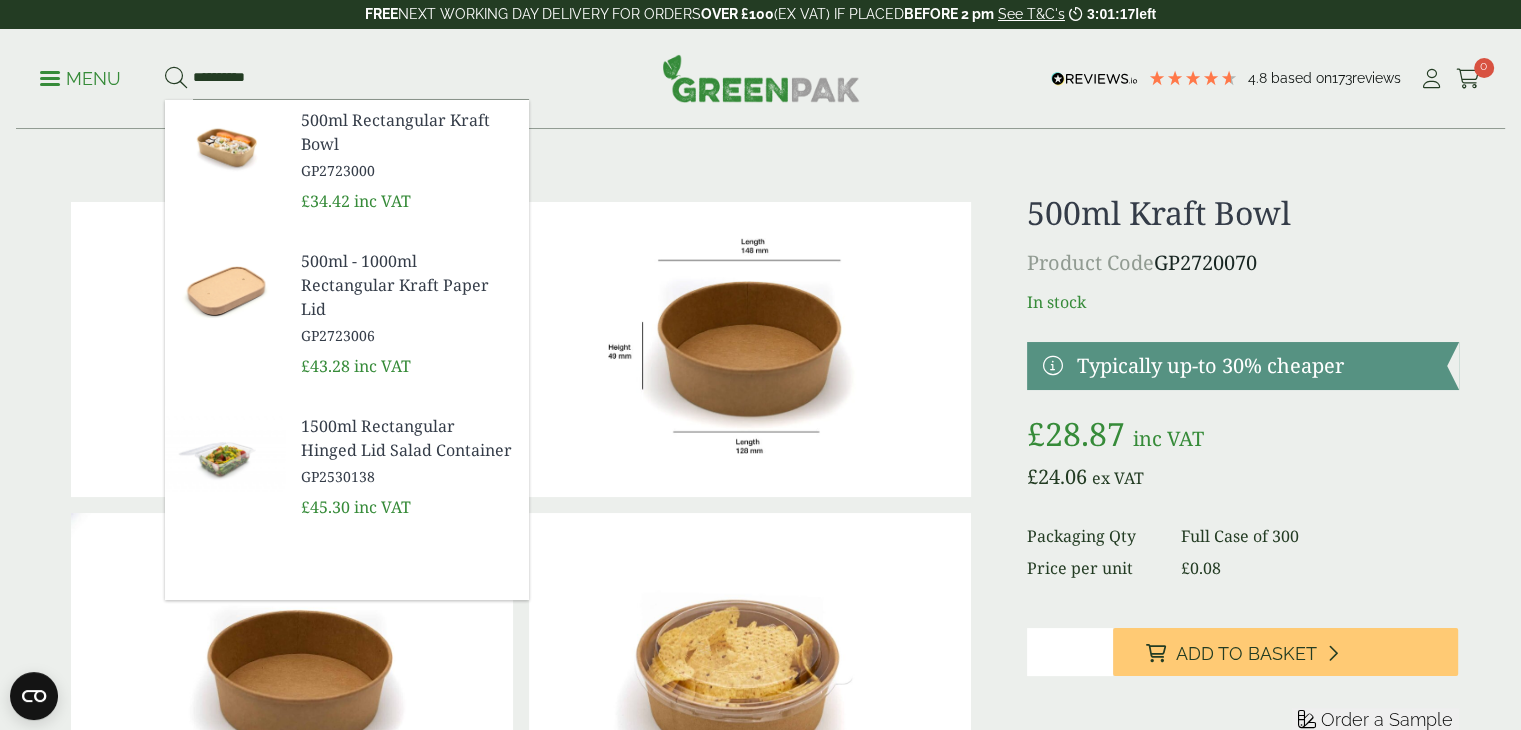 click on "GP2723000" at bounding box center [407, 170] 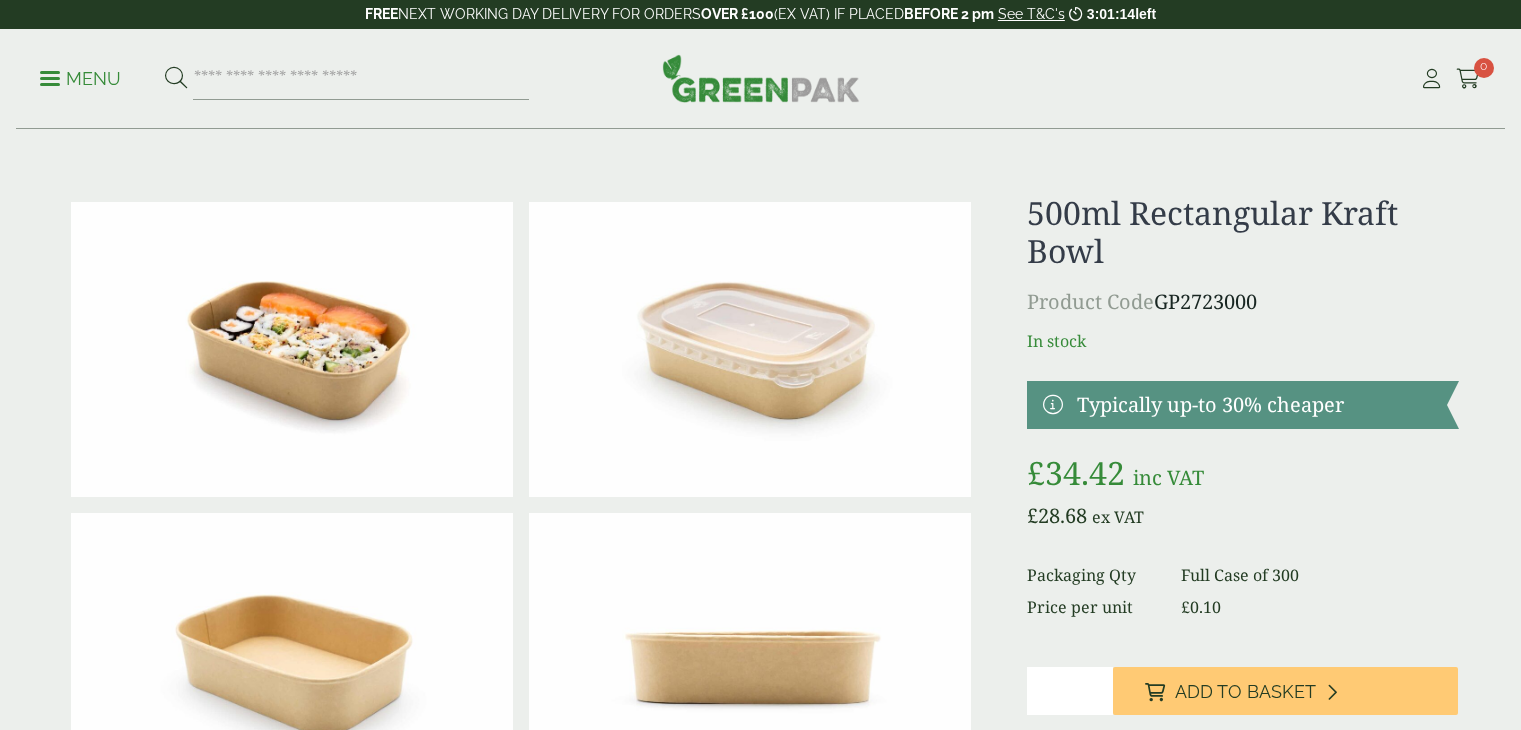 scroll, scrollTop: 0, scrollLeft: 0, axis: both 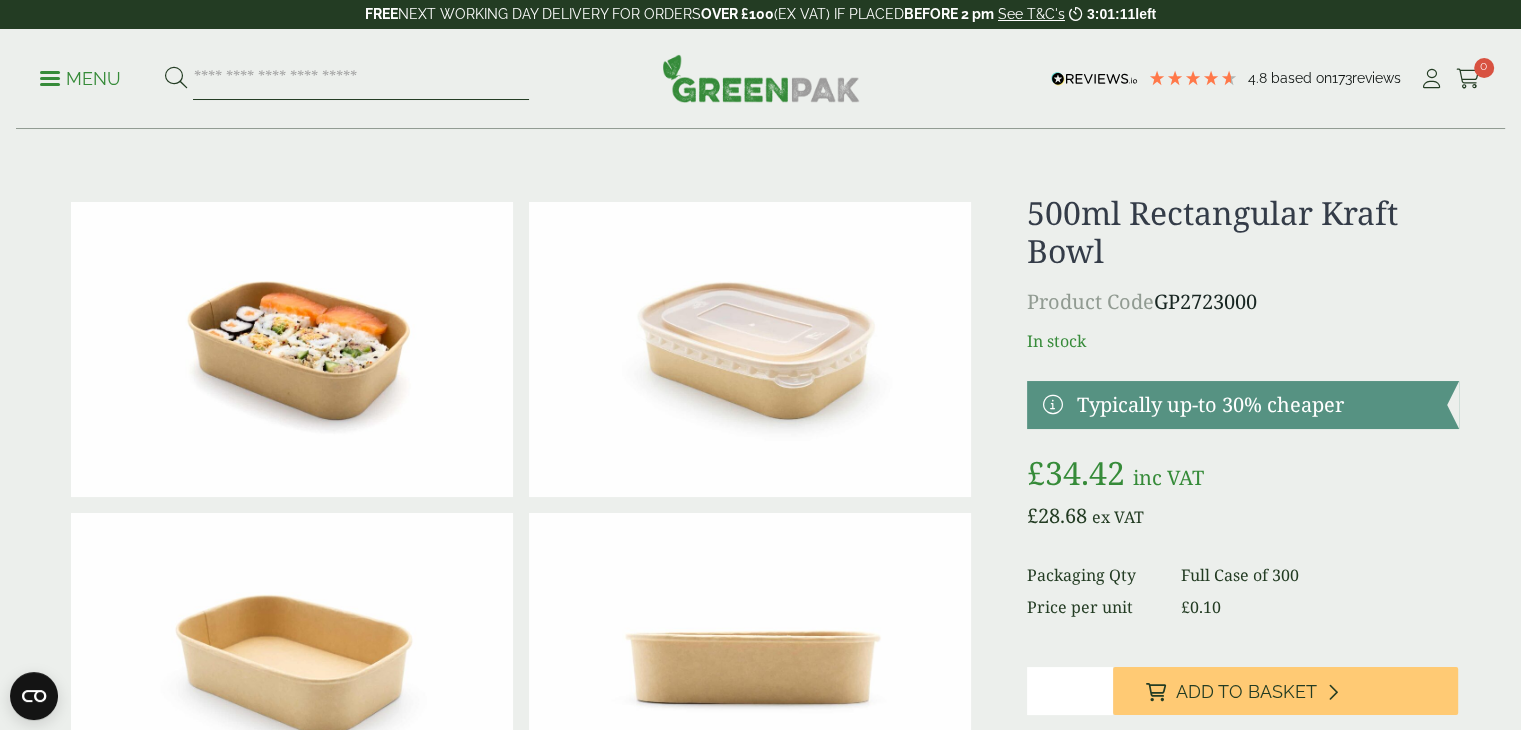 click at bounding box center (361, 79) 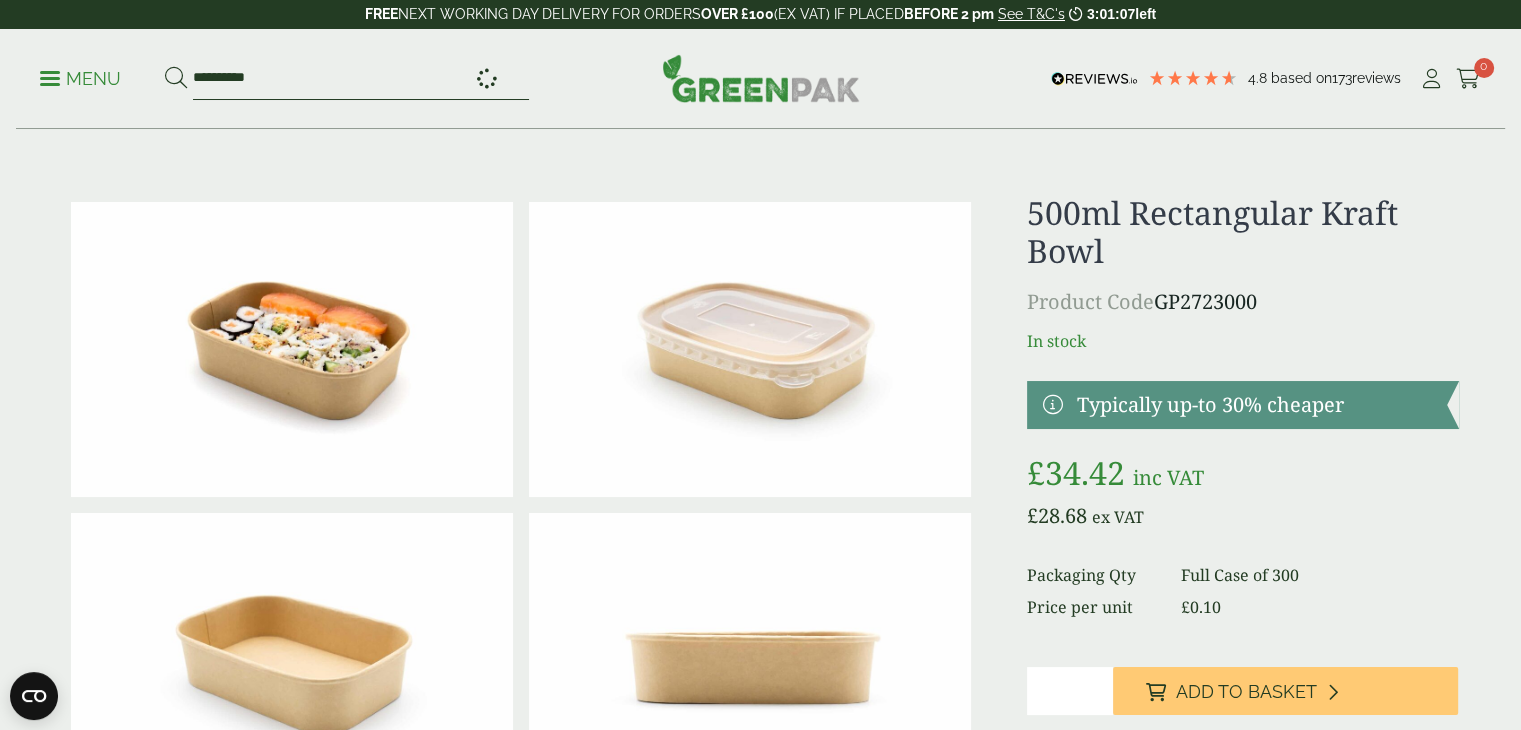 type on "**********" 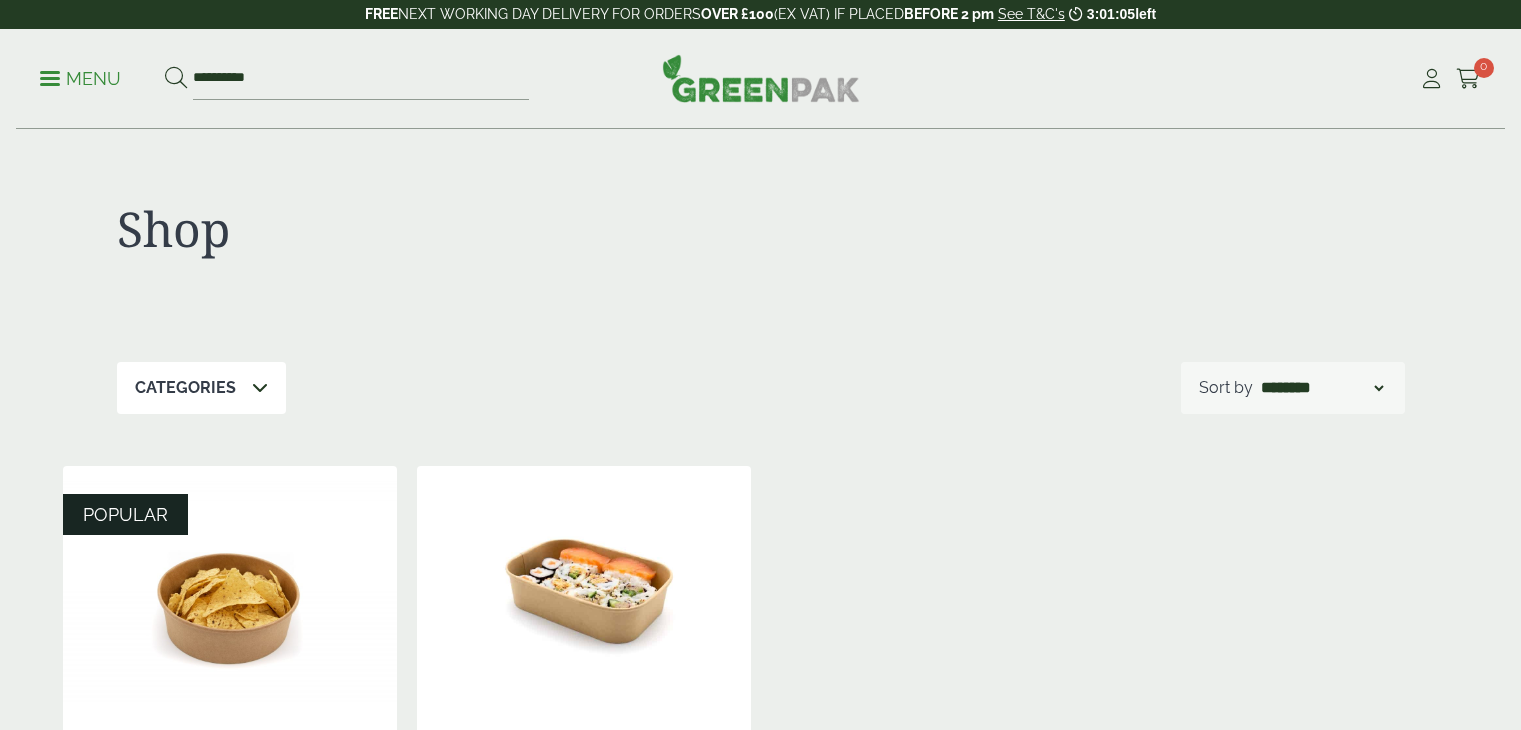 scroll, scrollTop: 0, scrollLeft: 0, axis: both 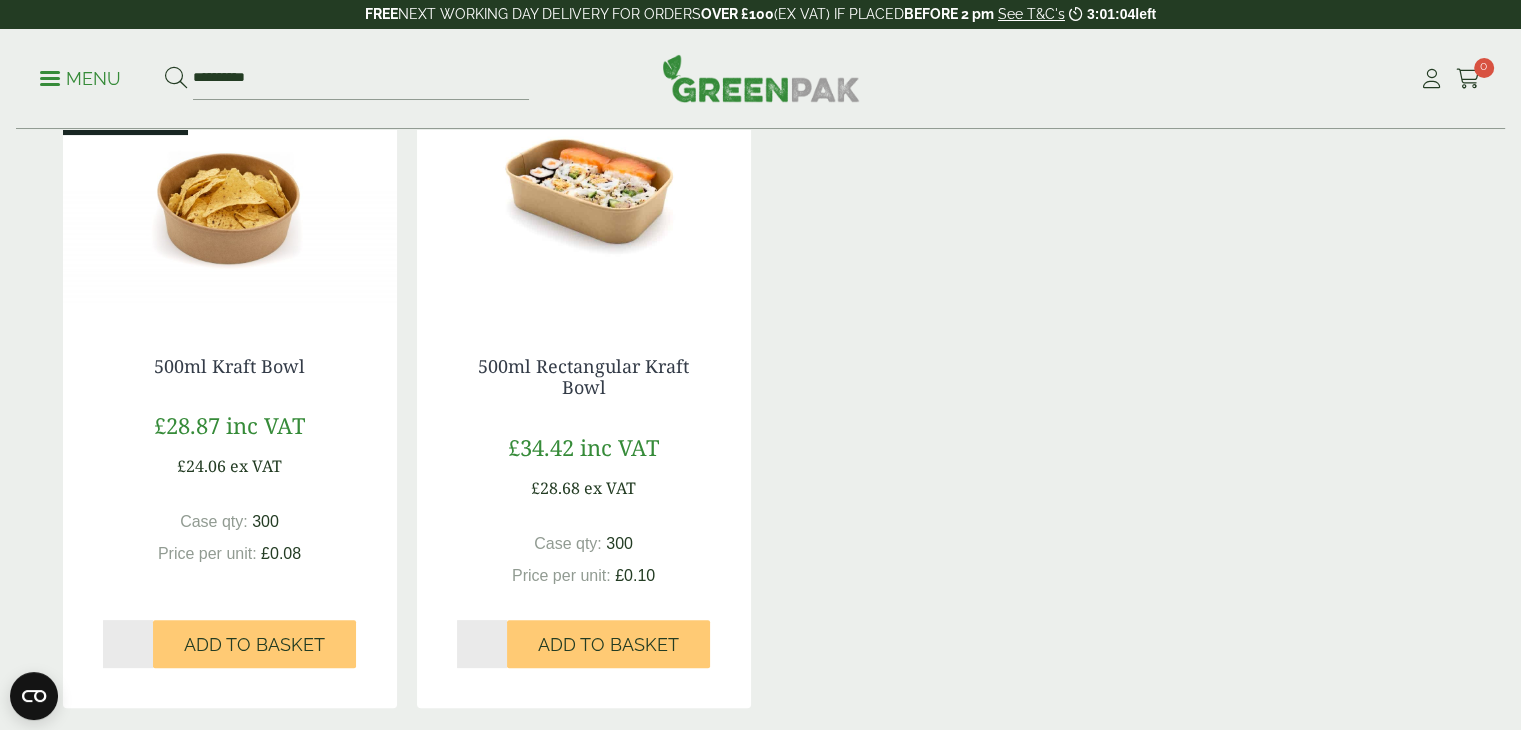 click at bounding box center [230, 191] 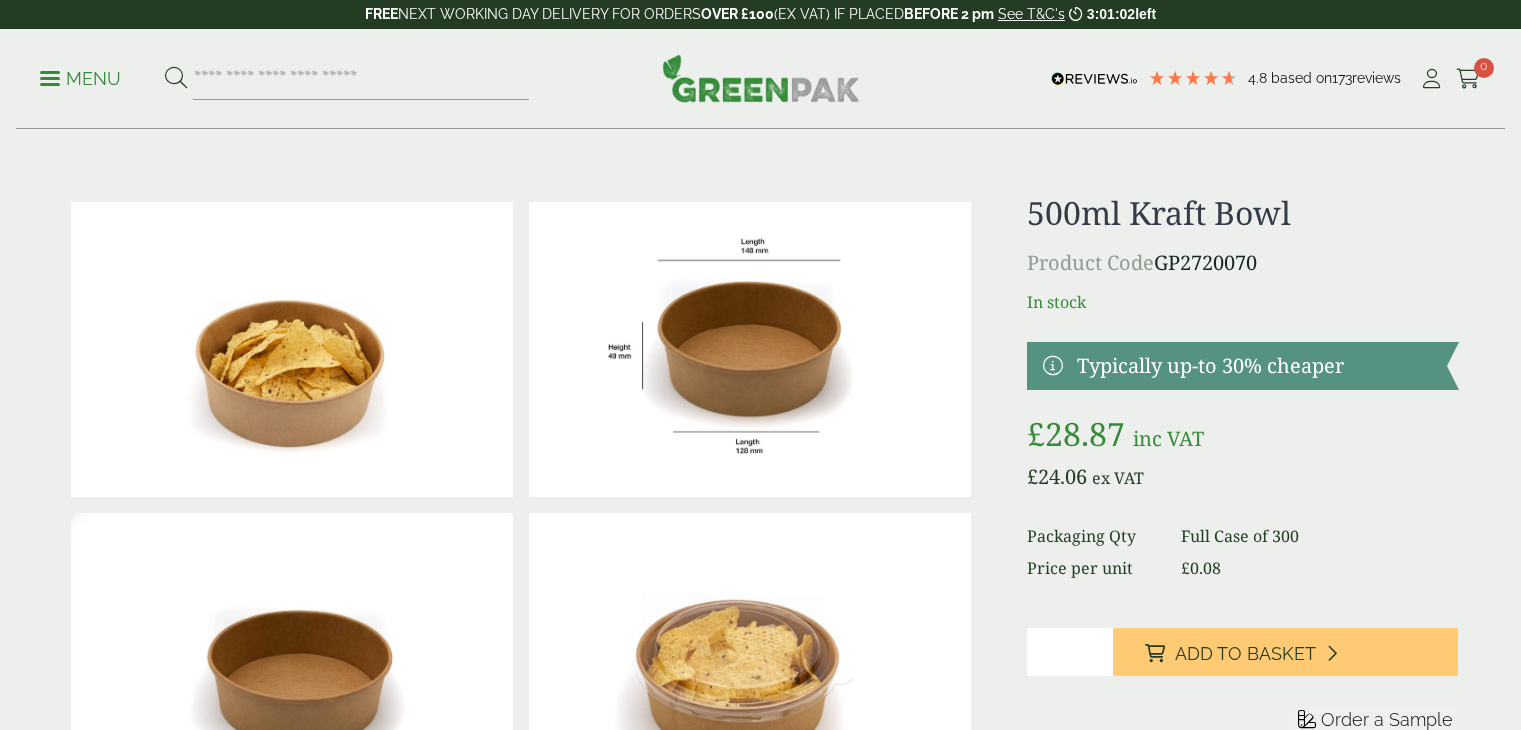 scroll, scrollTop: 0, scrollLeft: 0, axis: both 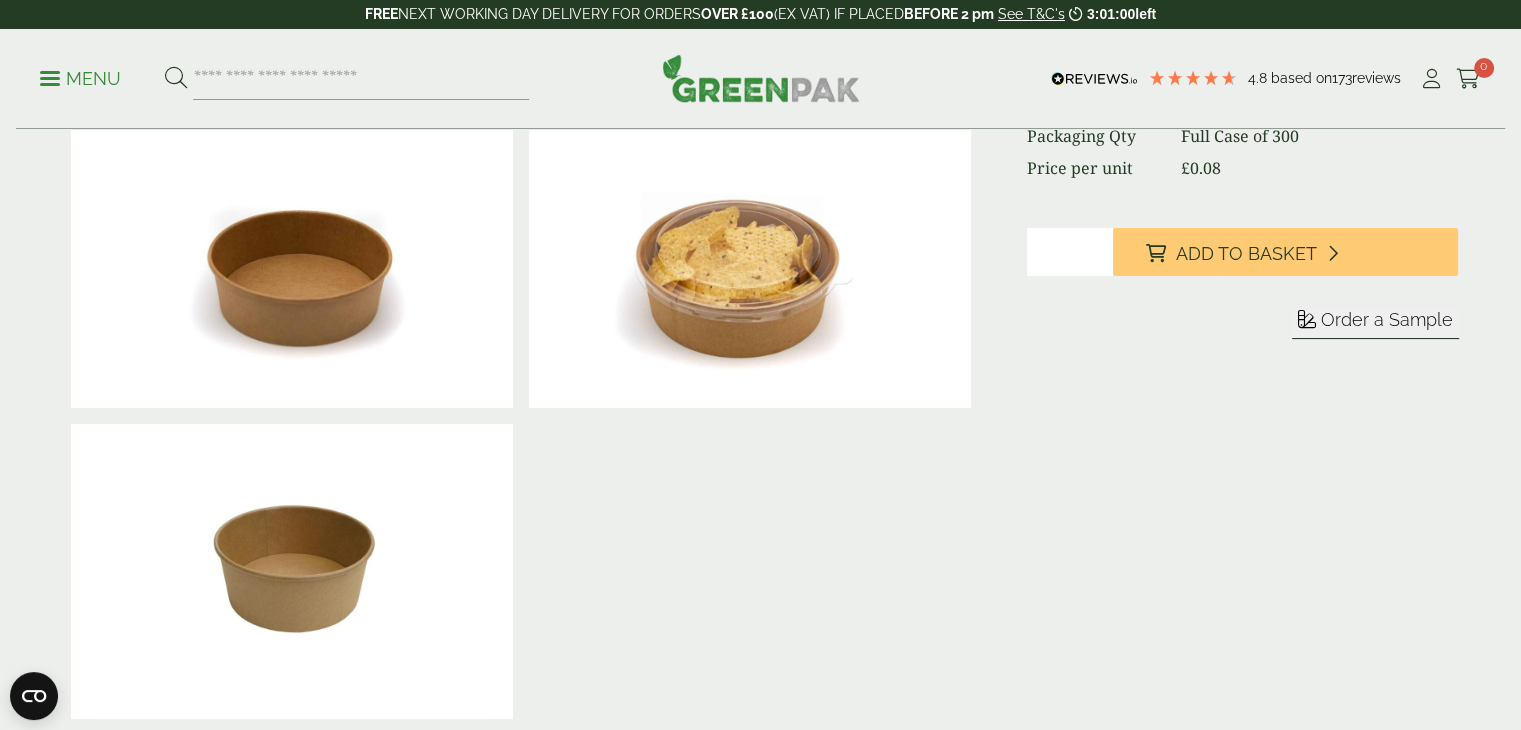 click on "Order a Sample" at bounding box center [1387, 319] 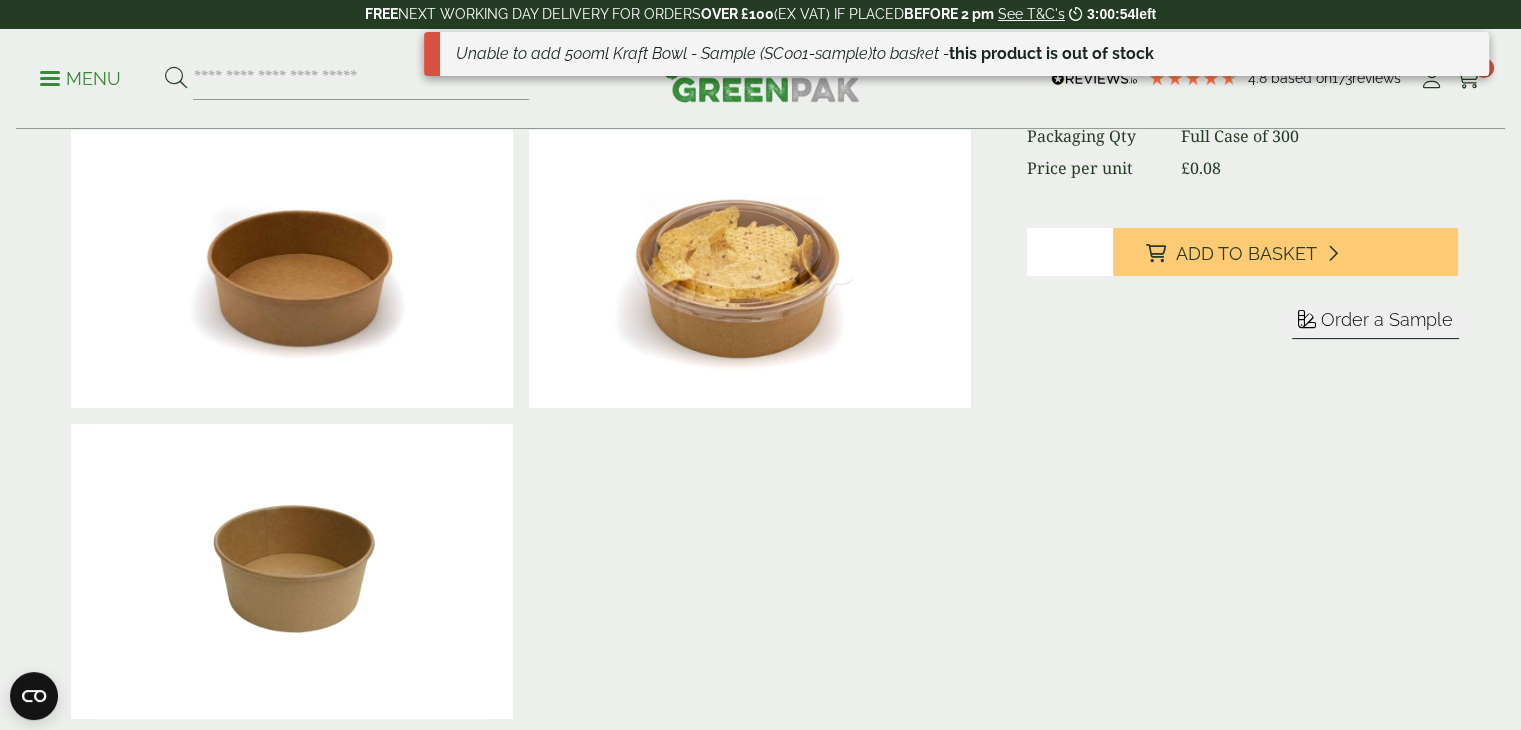 scroll, scrollTop: 0, scrollLeft: 0, axis: both 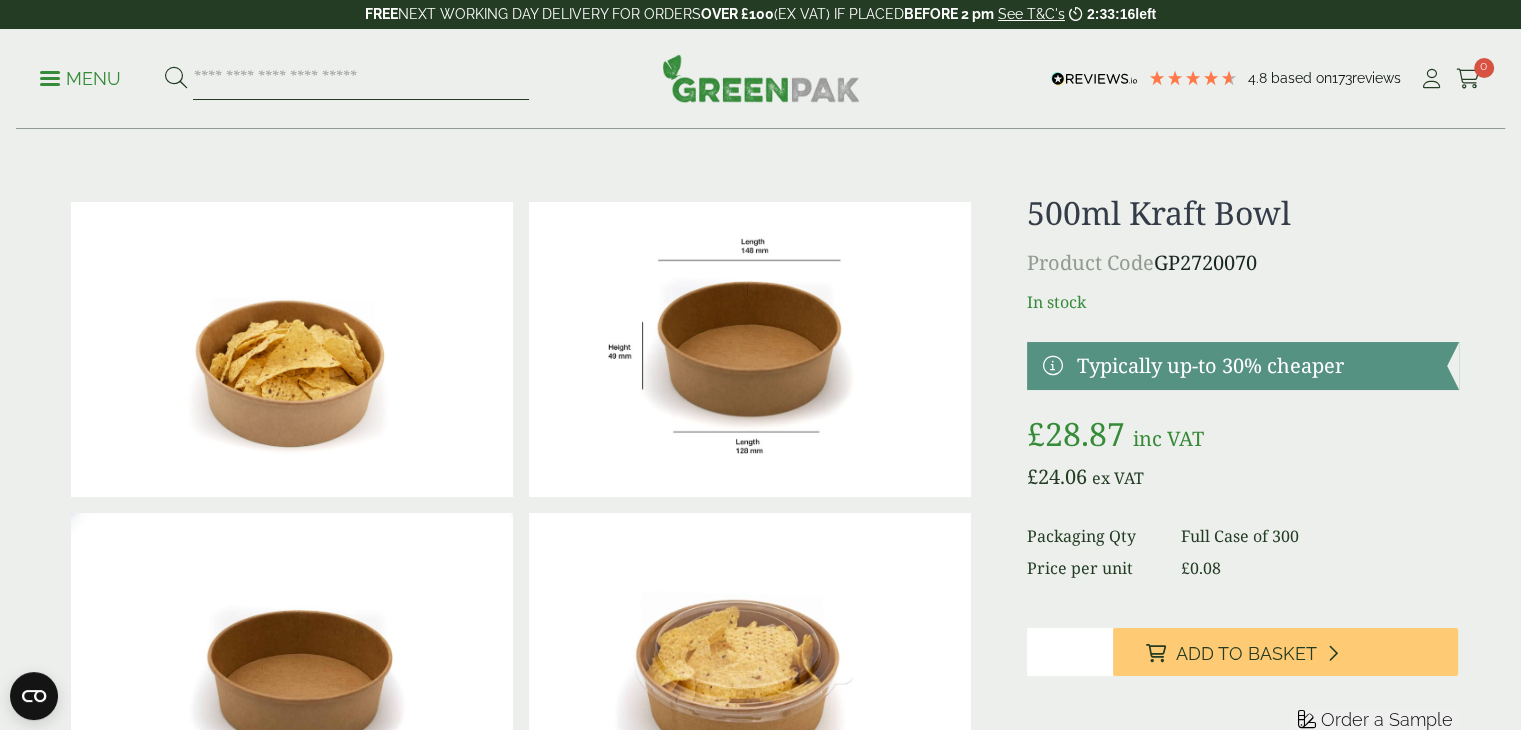 click at bounding box center [361, 79] 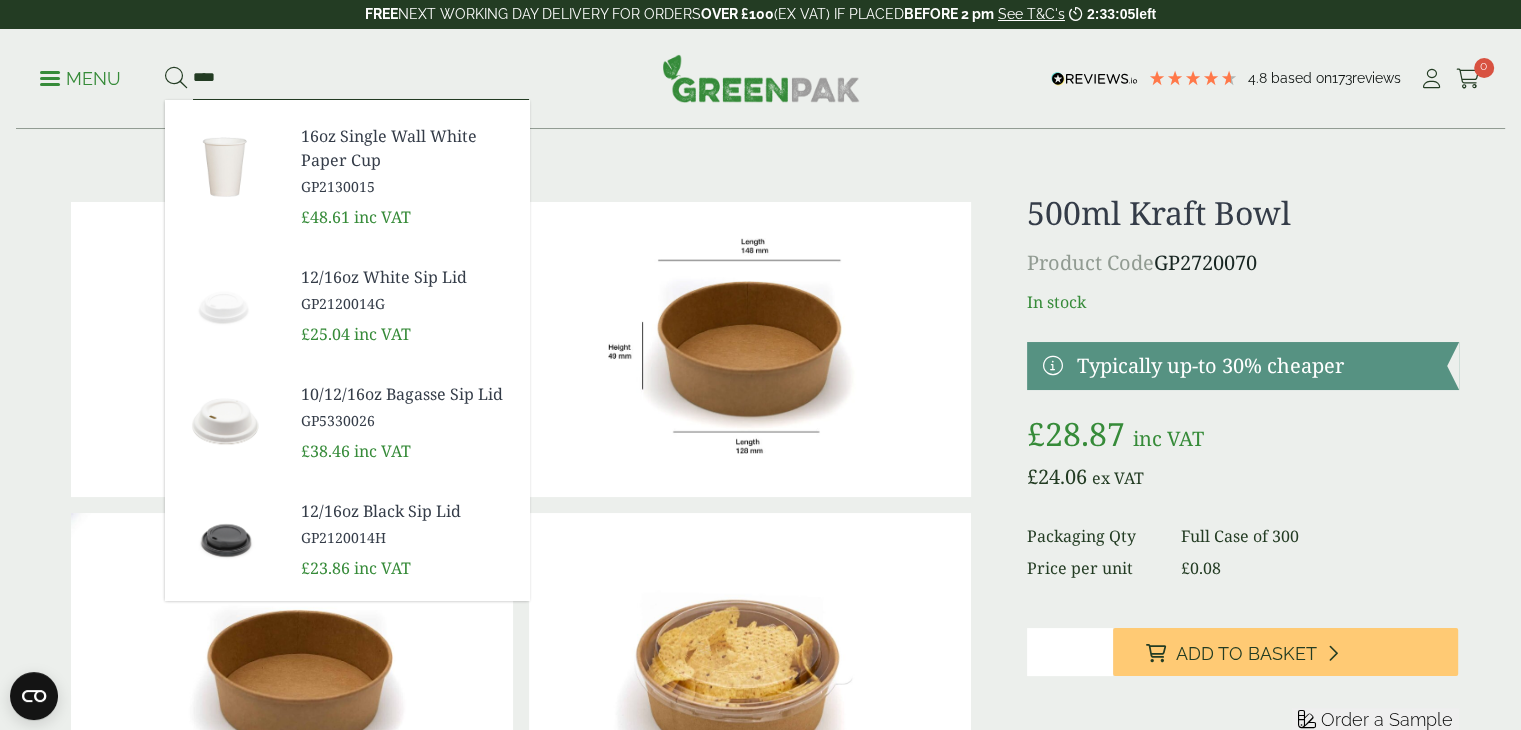 scroll, scrollTop: 597, scrollLeft: 0, axis: vertical 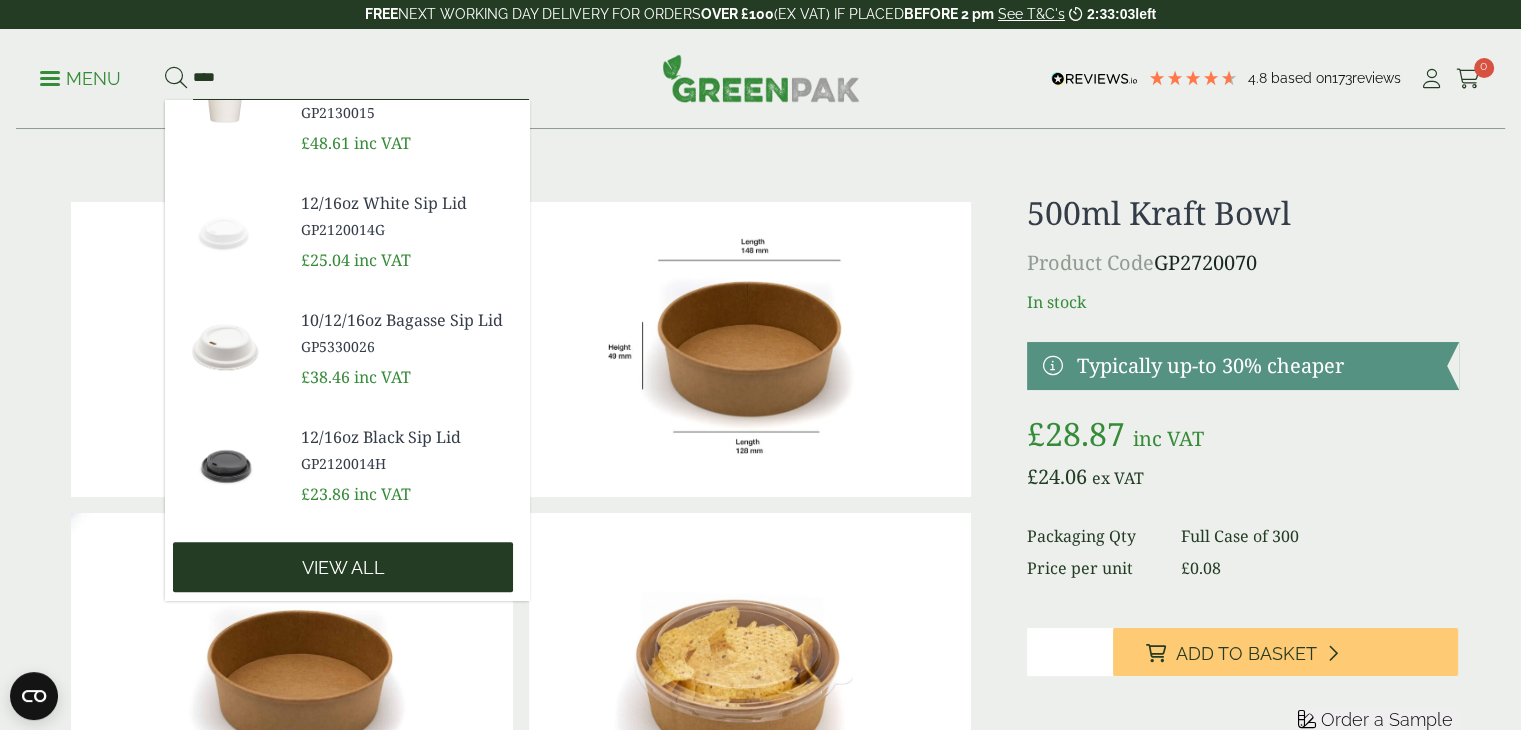 type on "***" 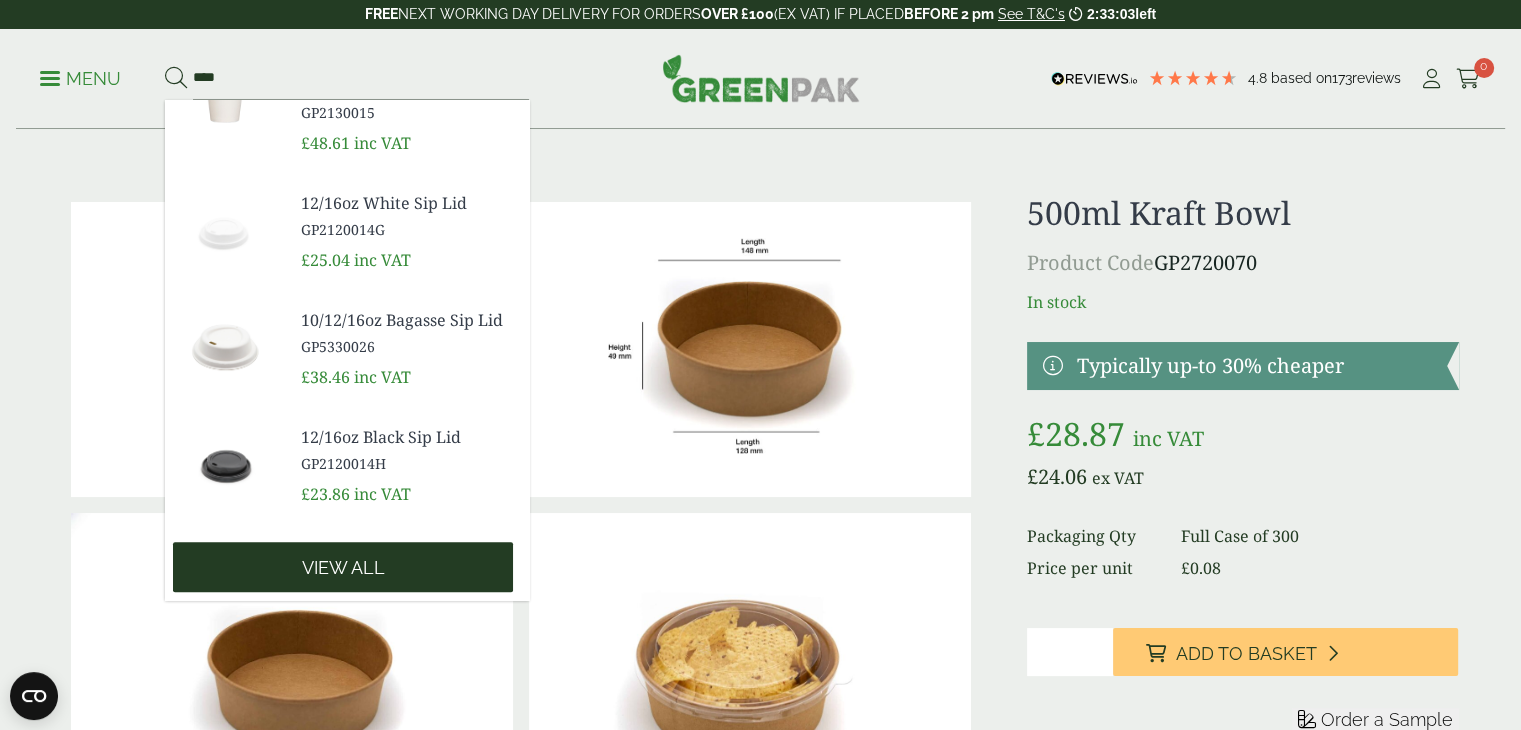 click on "View all" at bounding box center (343, 568) 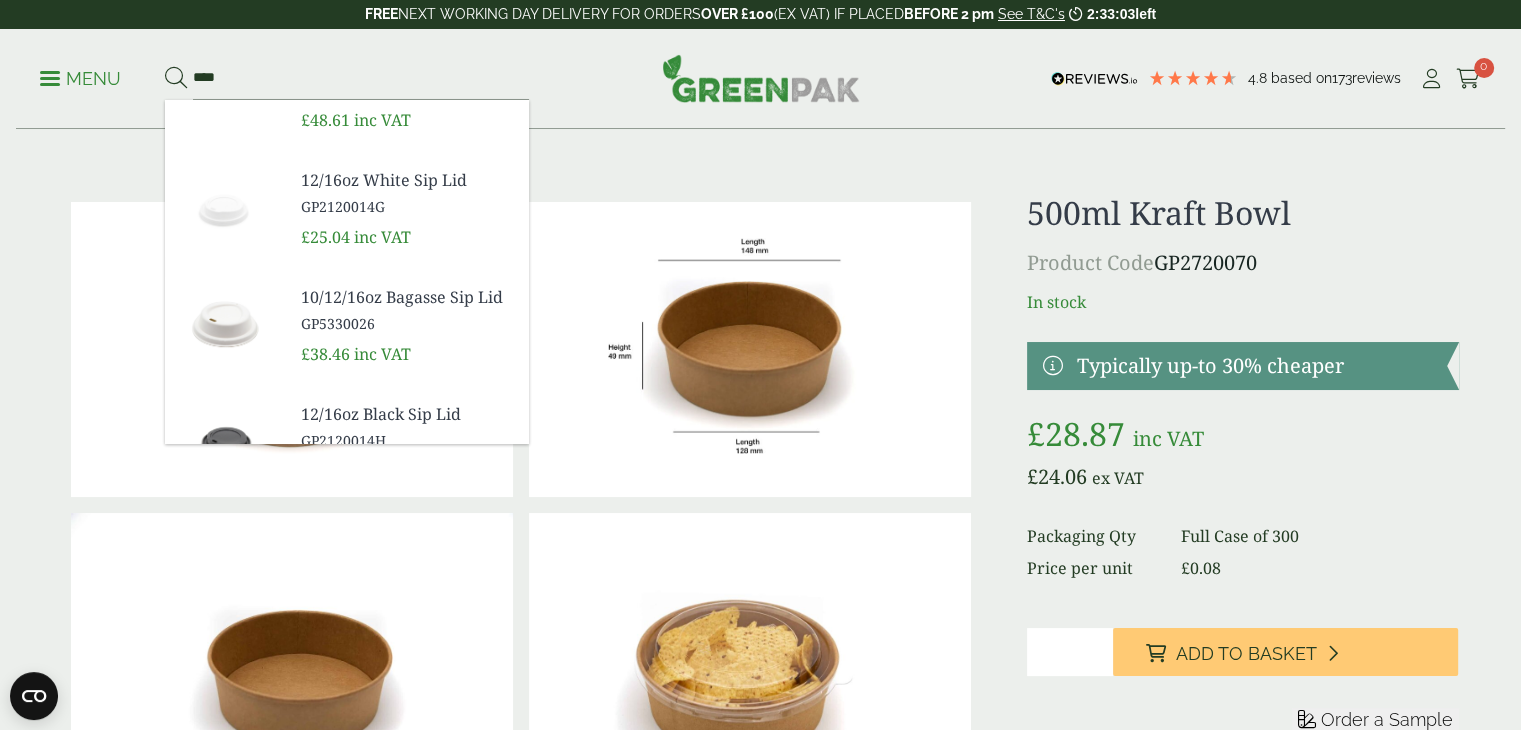 scroll, scrollTop: 574, scrollLeft: 0, axis: vertical 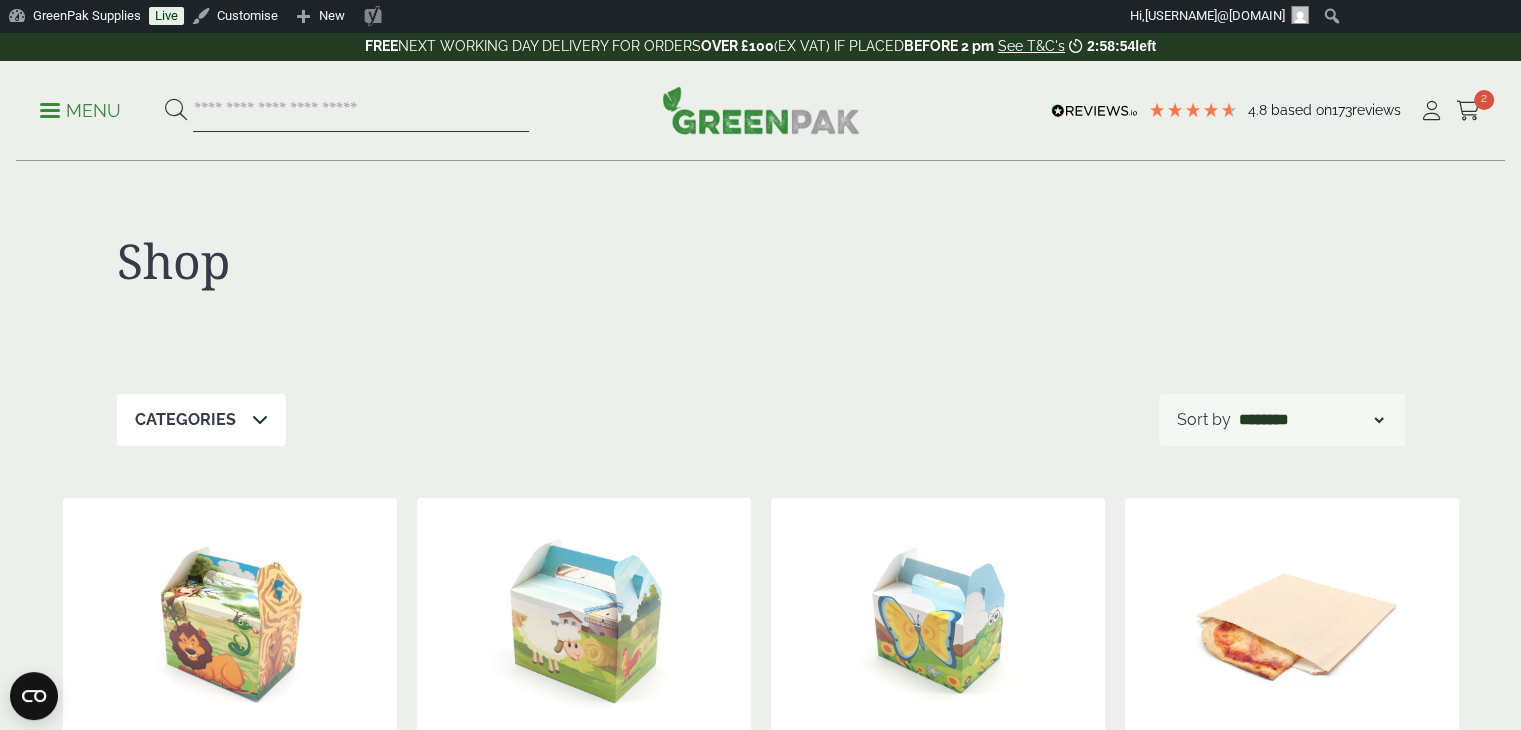click at bounding box center [361, 111] 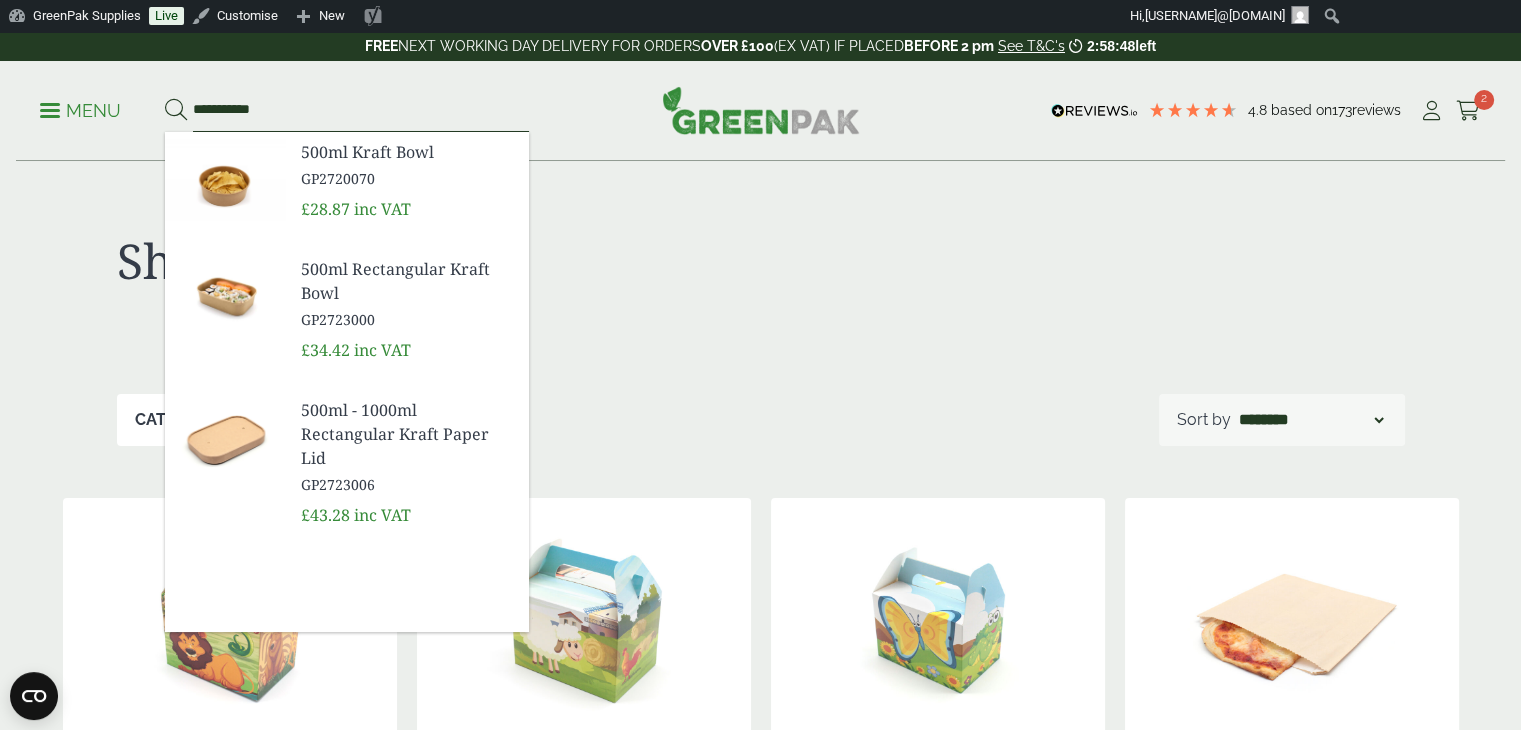 type on "**********" 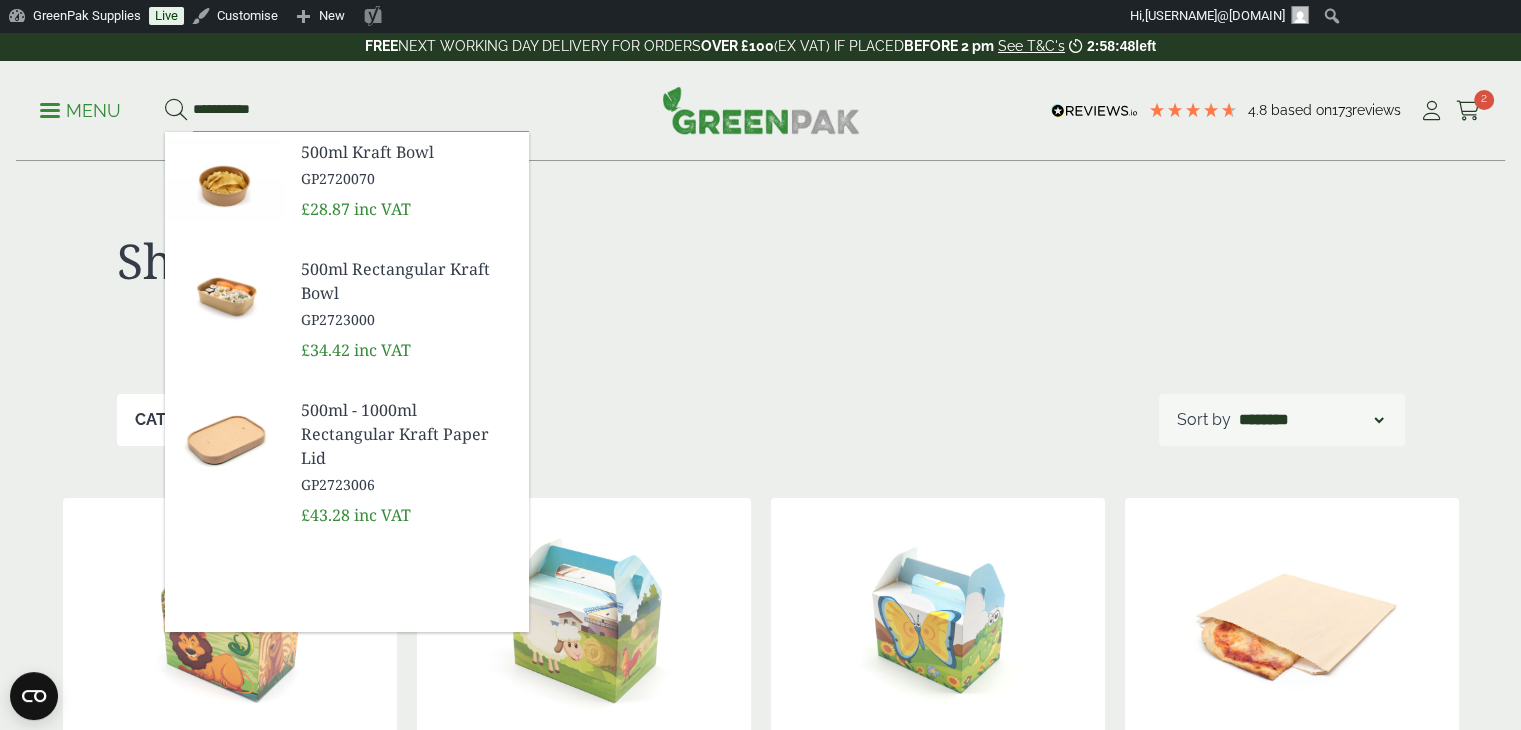 click on "500ml Kraft Bowl" at bounding box center [407, 152] 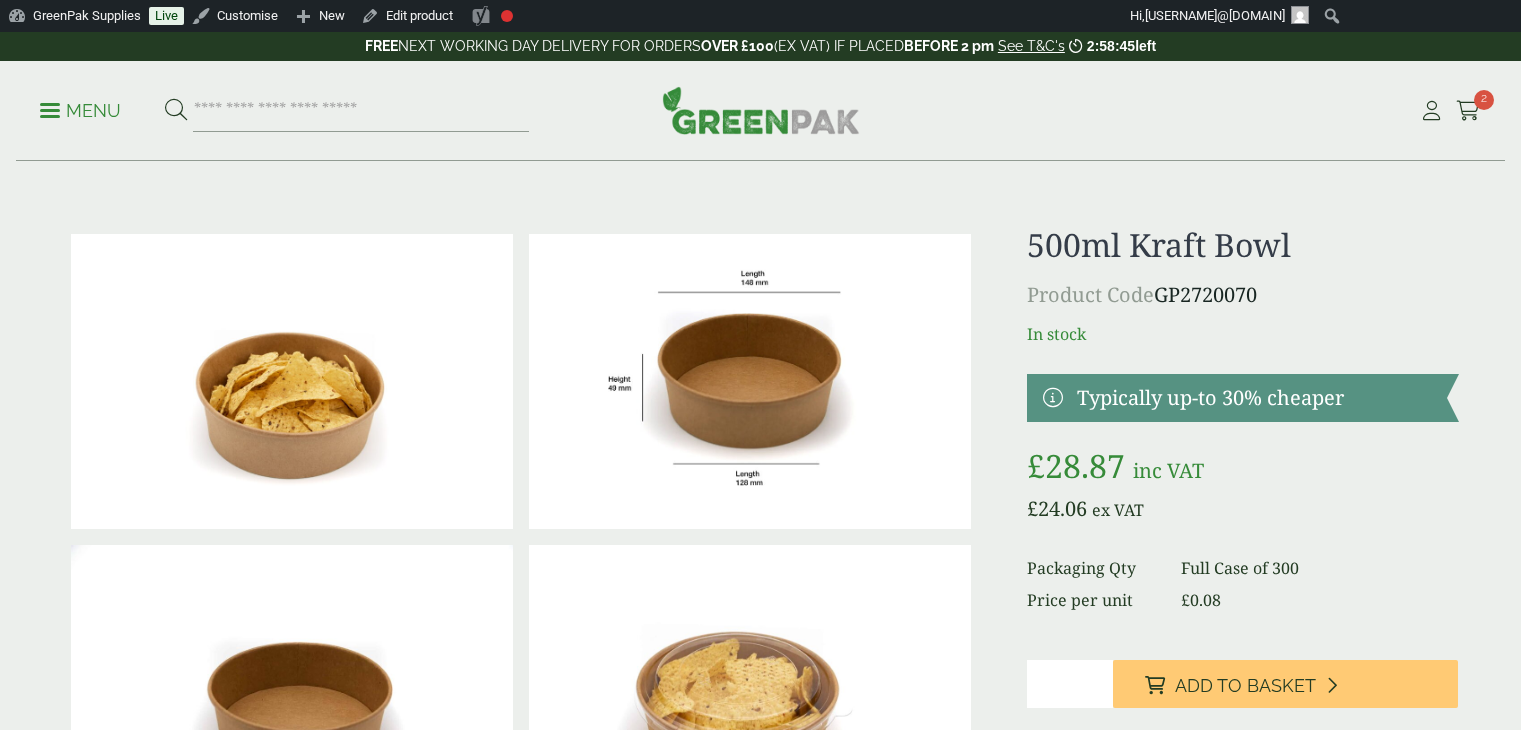scroll, scrollTop: 0, scrollLeft: 0, axis: both 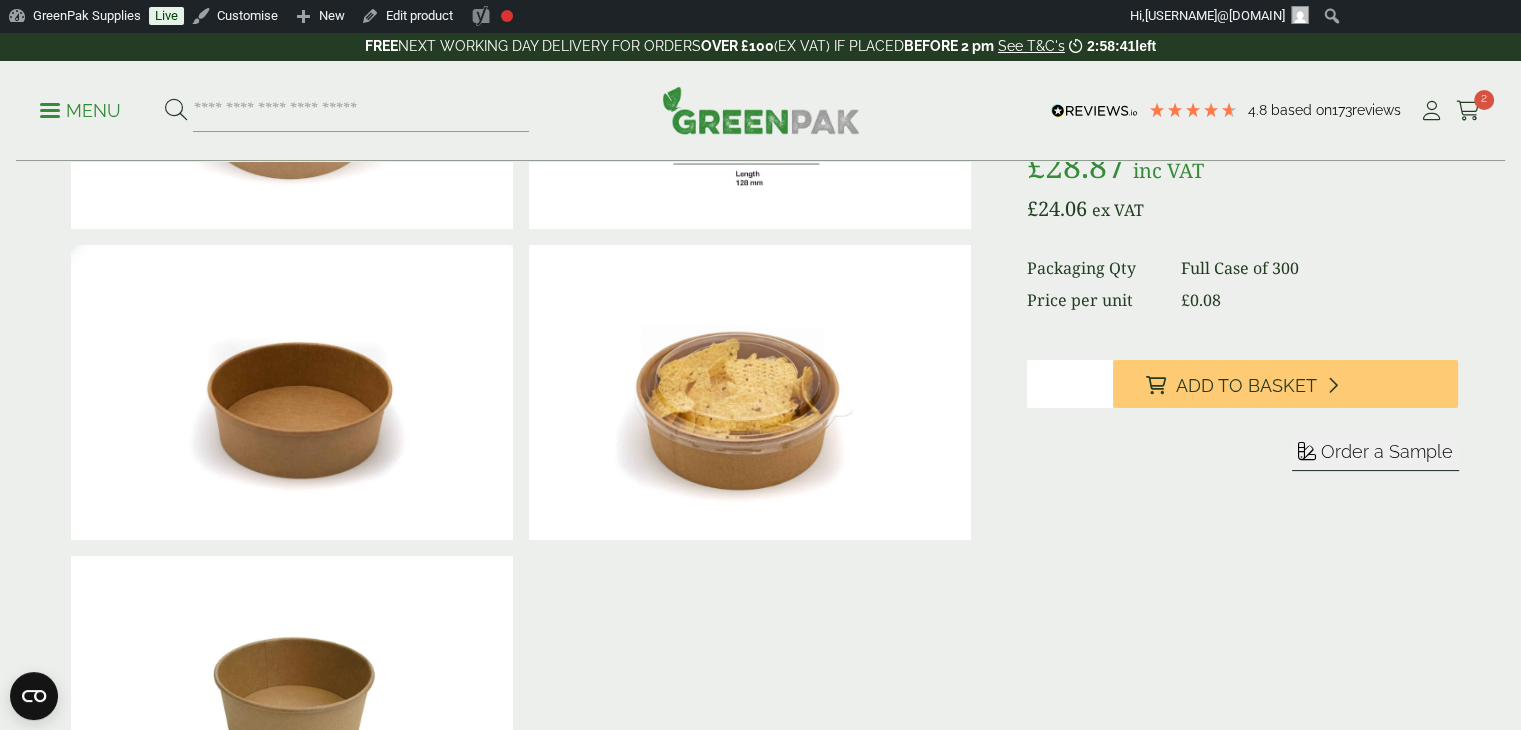 click on "Order a Sample" at bounding box center (1387, 451) 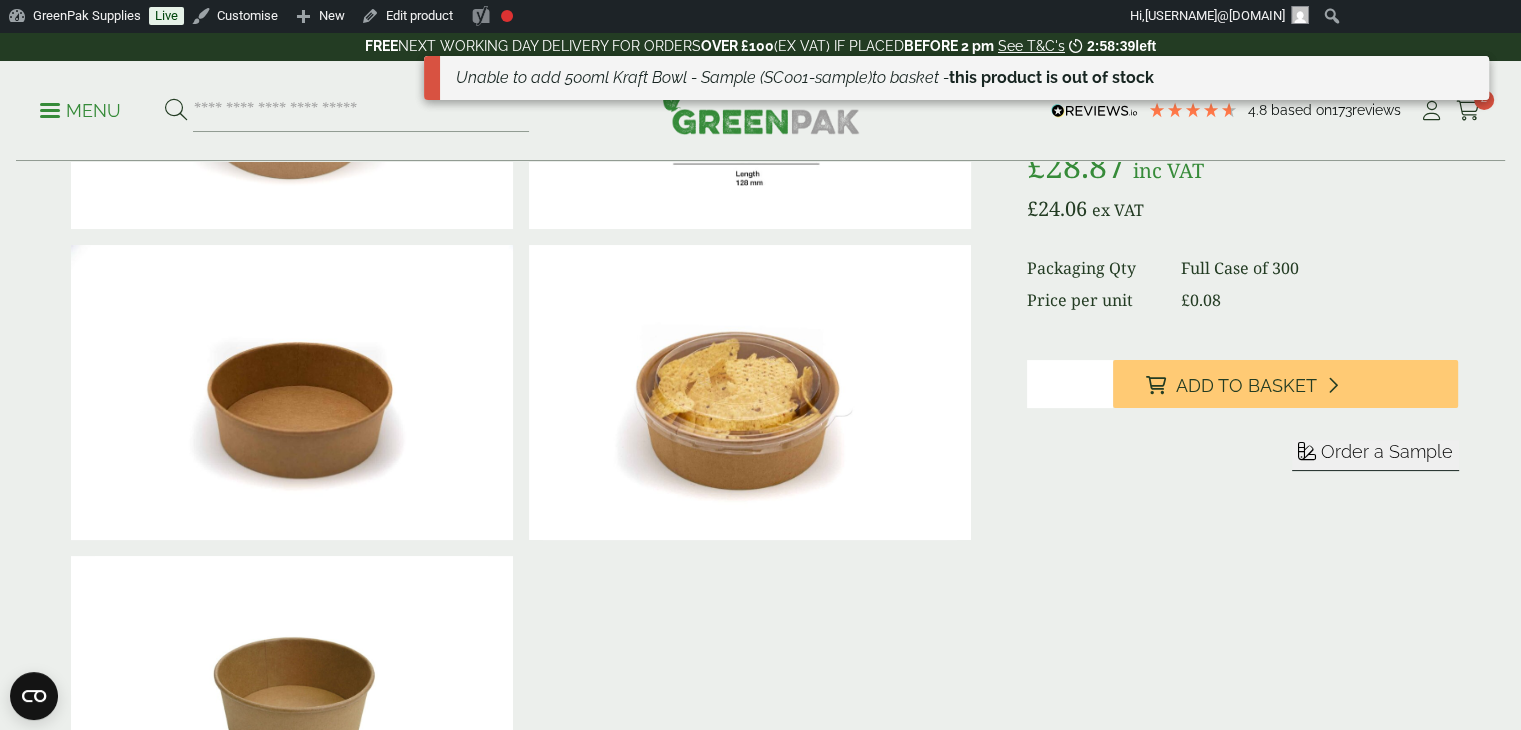 click on "this product is out of stock" at bounding box center (1051, 77) 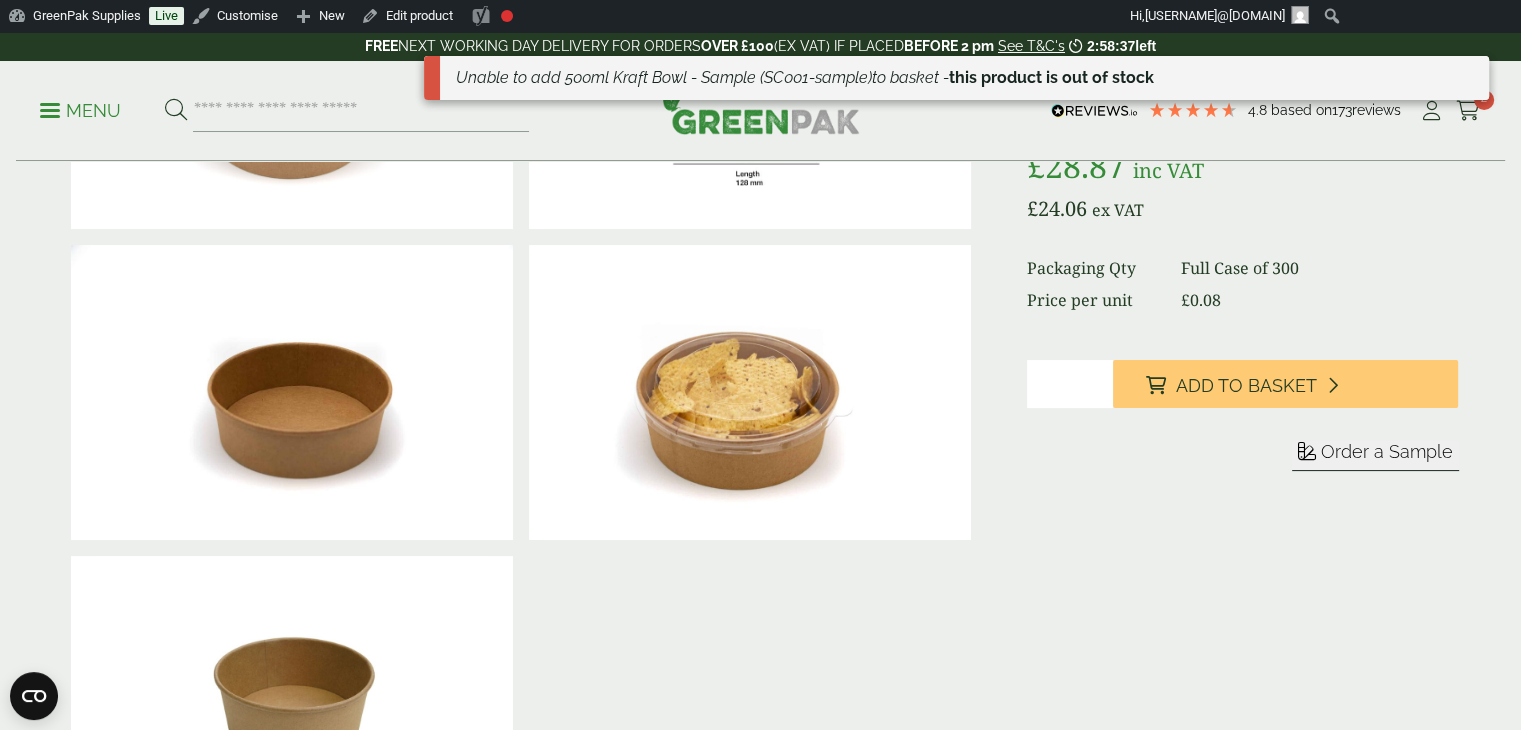 click on "Order a Sample" at bounding box center [1242, 455] 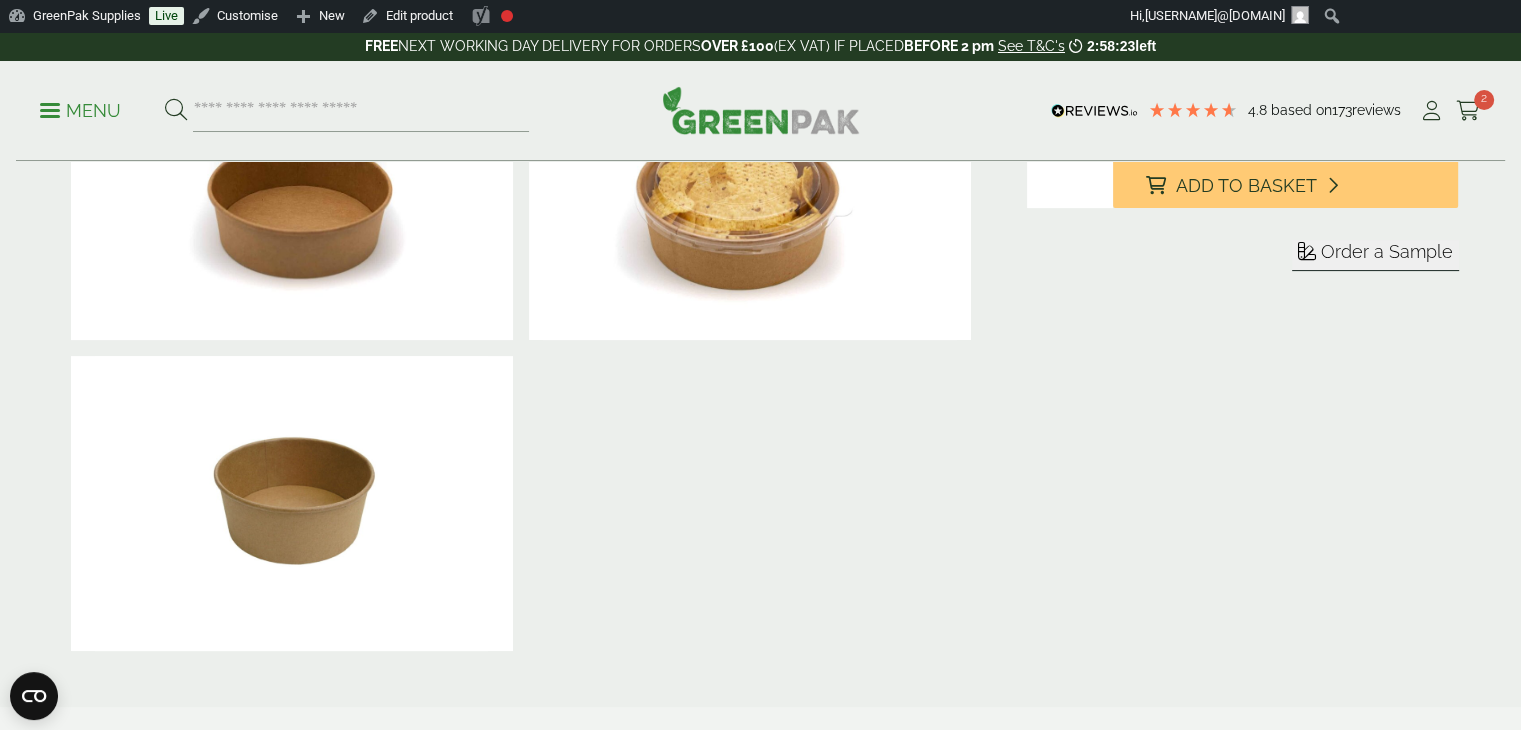 scroll, scrollTop: 300, scrollLeft: 0, axis: vertical 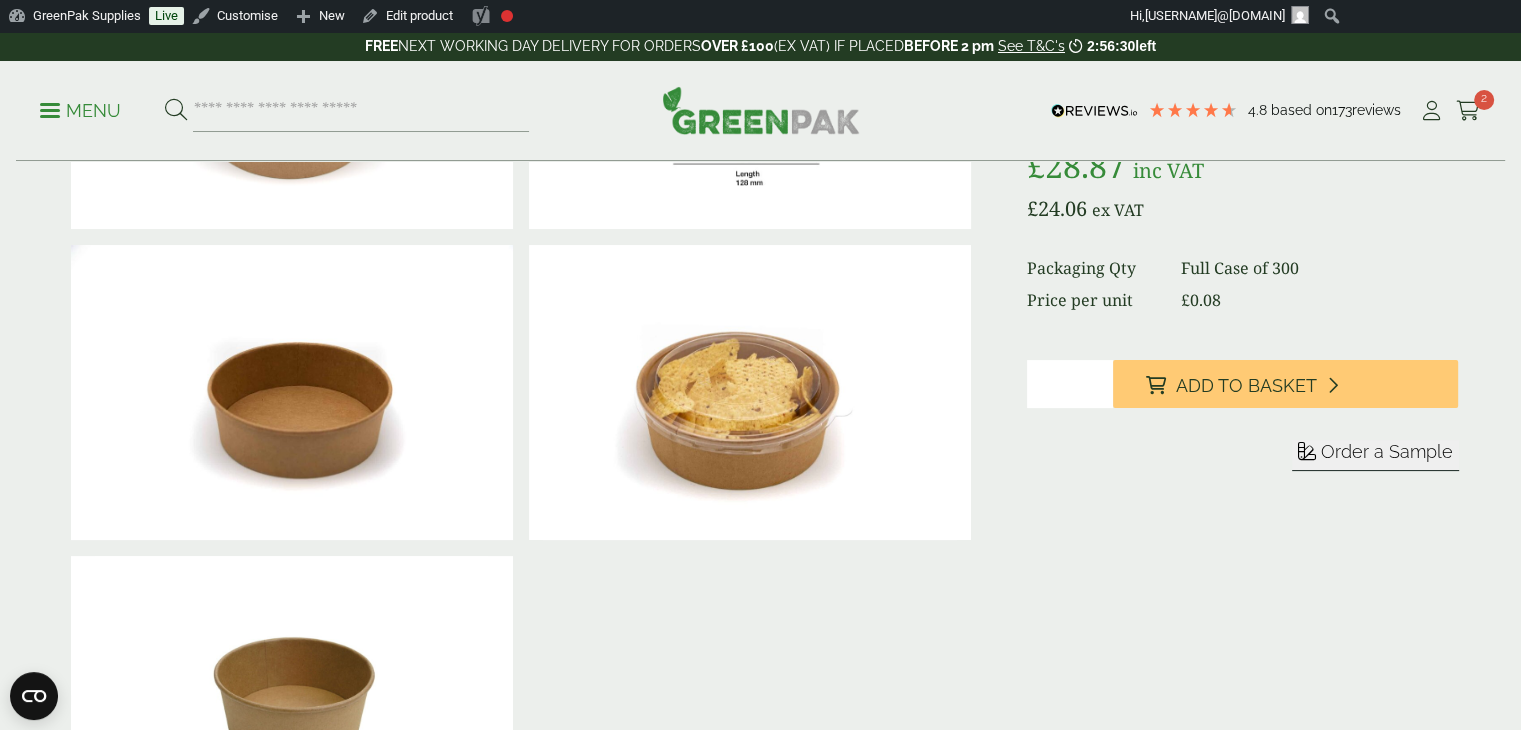 click on "Order a Sample" at bounding box center [1387, 451] 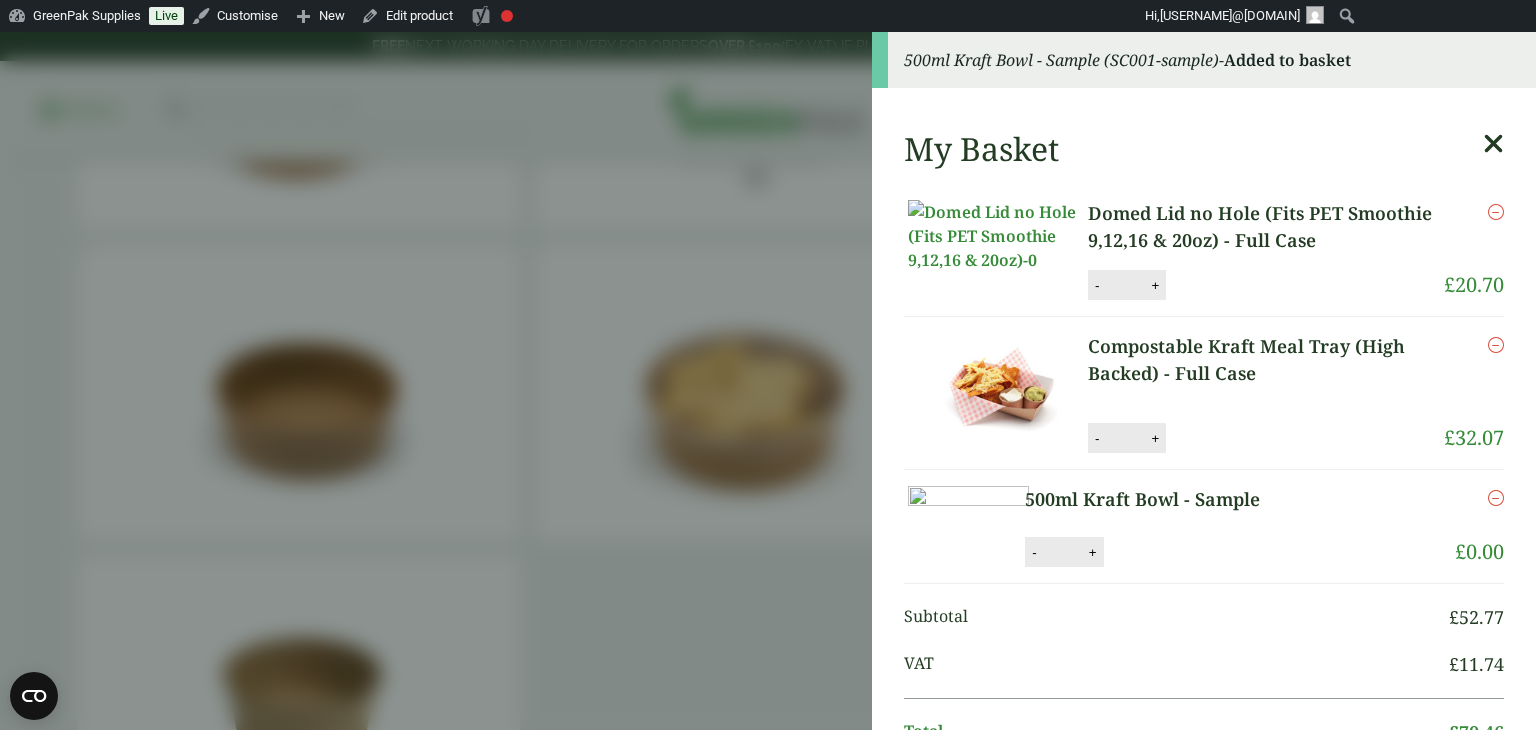 click at bounding box center (1493, 144) 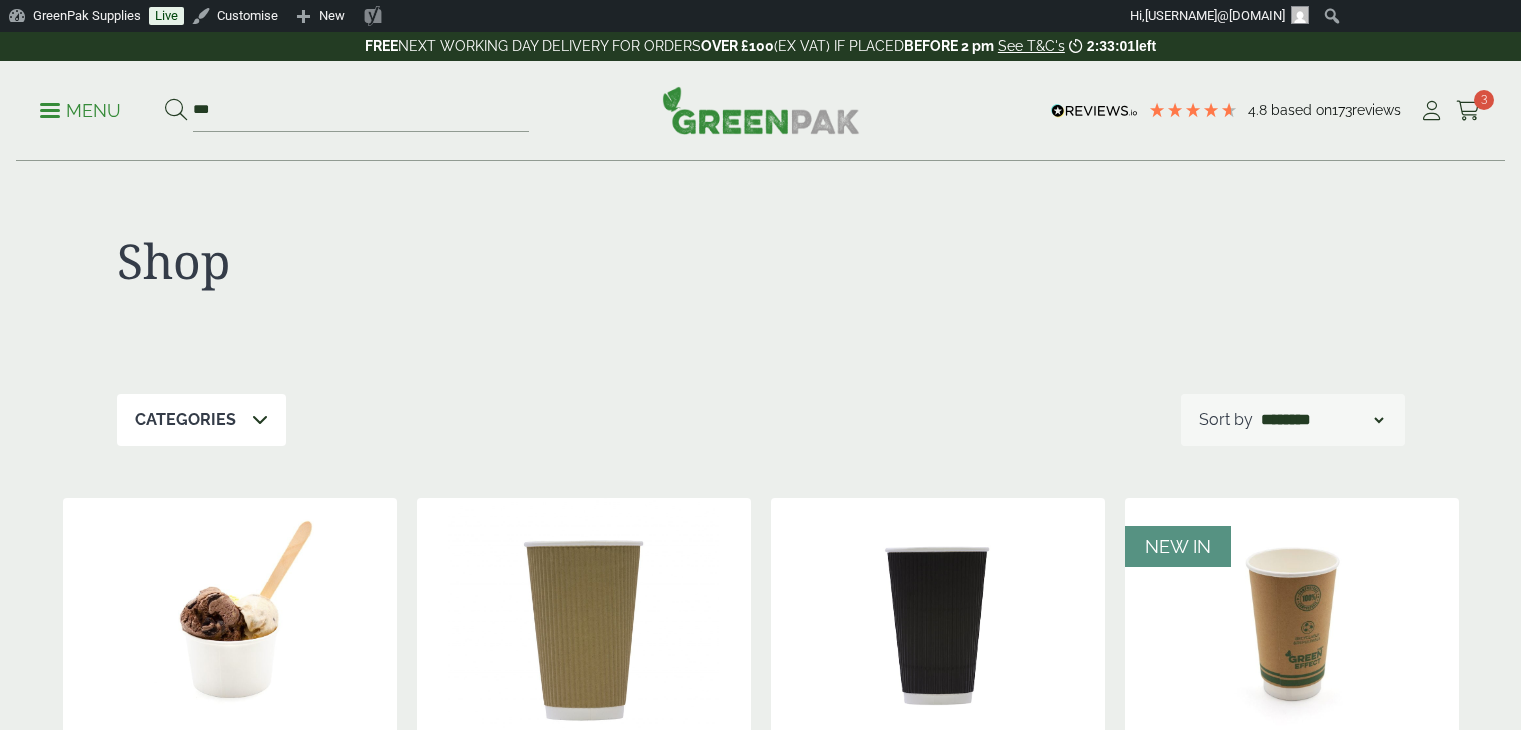 scroll, scrollTop: 0, scrollLeft: 0, axis: both 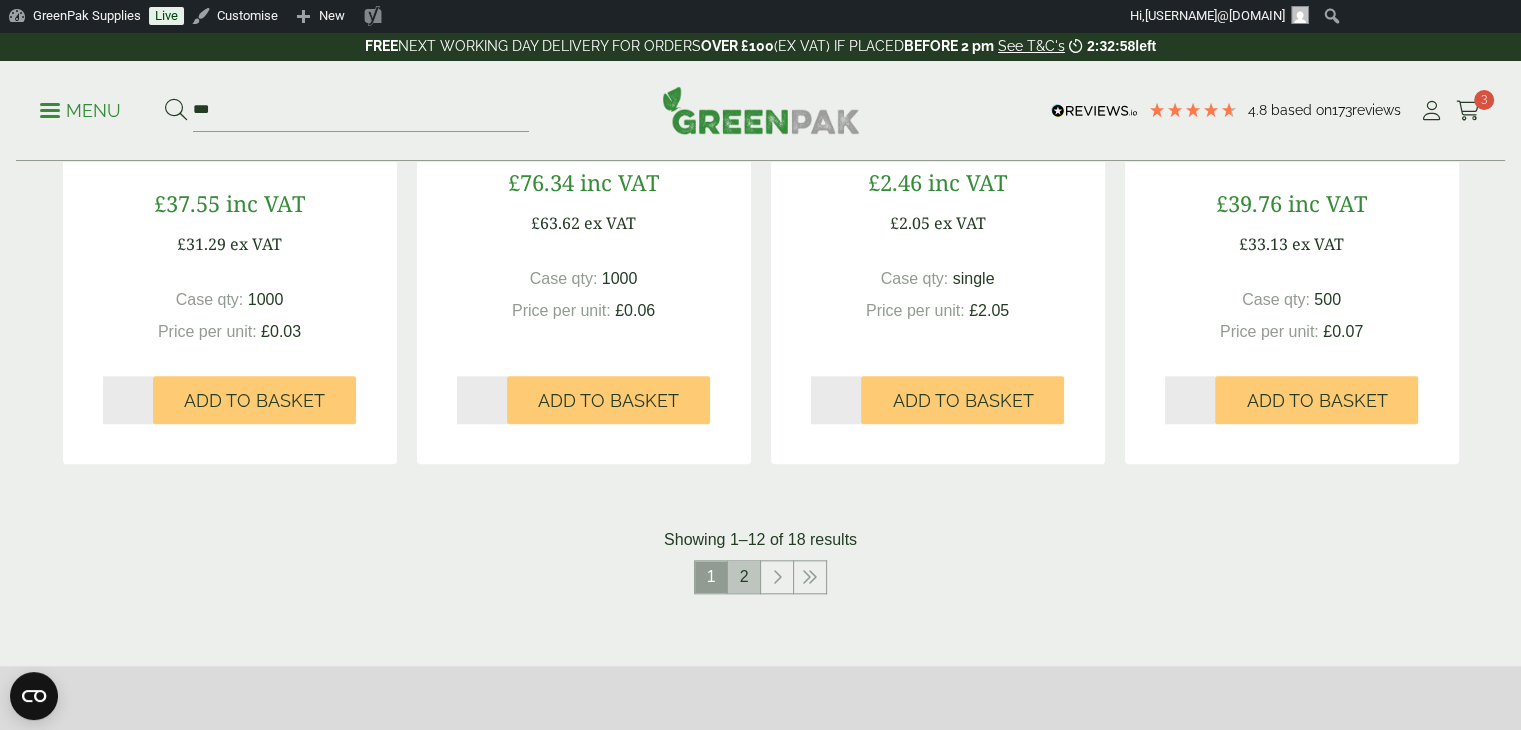 click on "2" at bounding box center [744, 577] 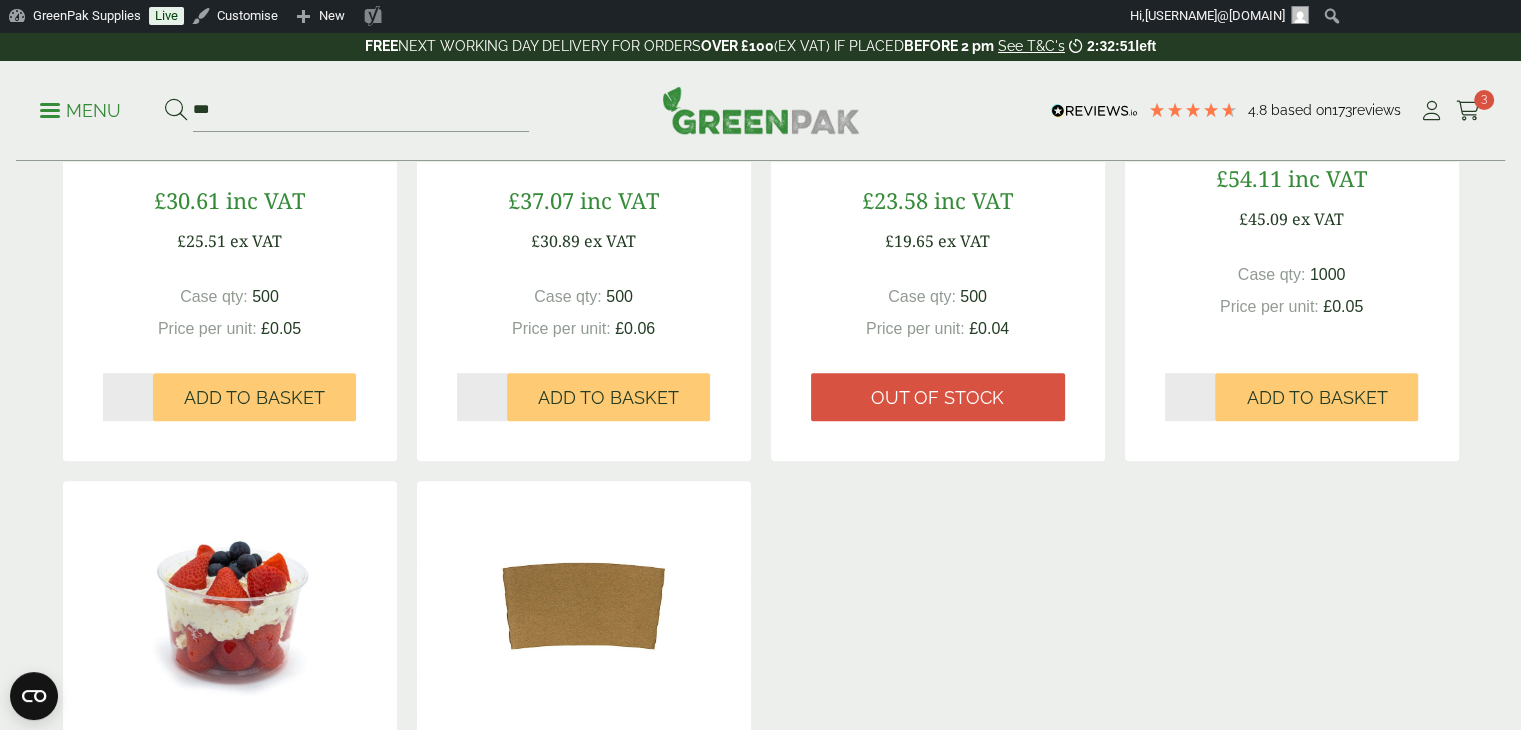 scroll, scrollTop: 479, scrollLeft: 0, axis: vertical 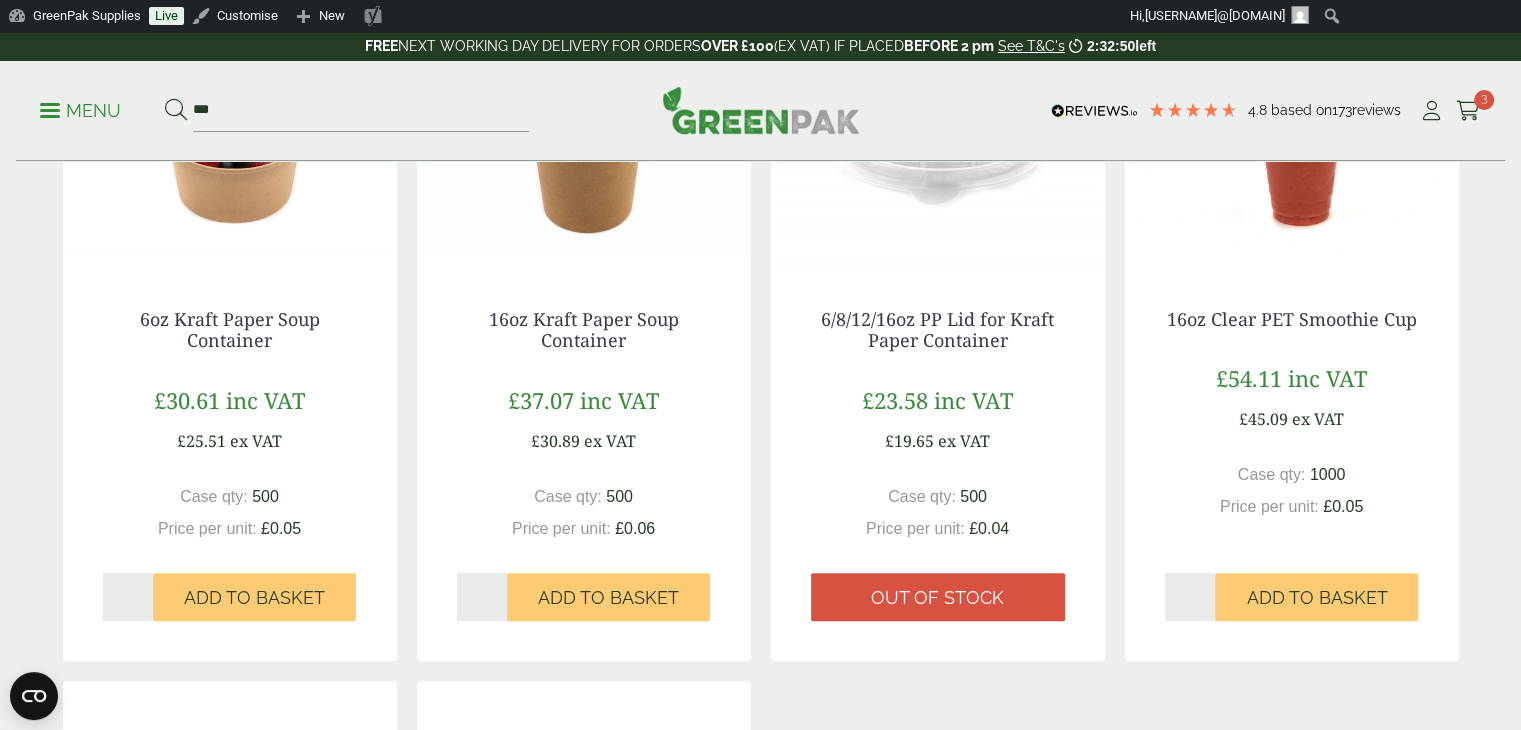 click at bounding box center (230, 144) 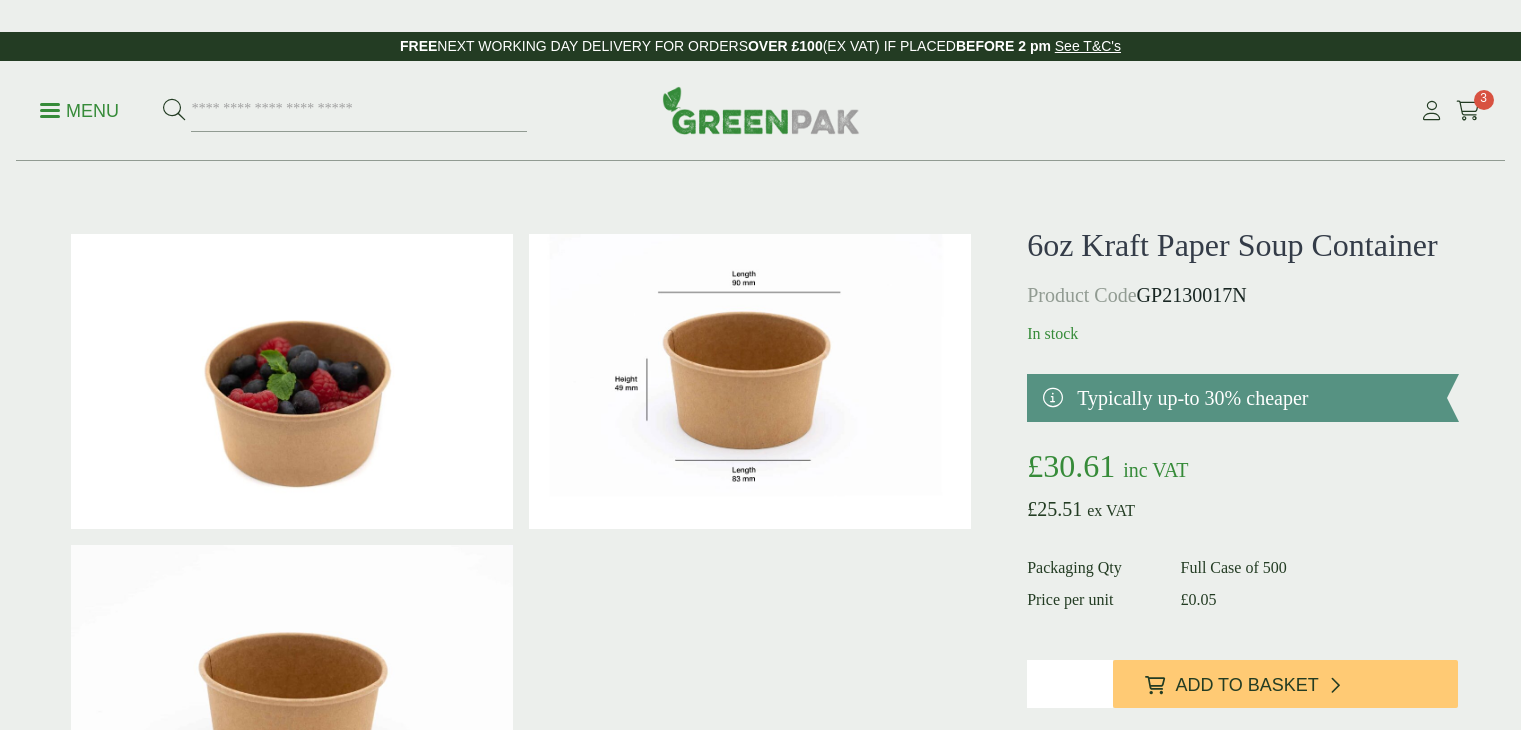 scroll, scrollTop: 0, scrollLeft: 0, axis: both 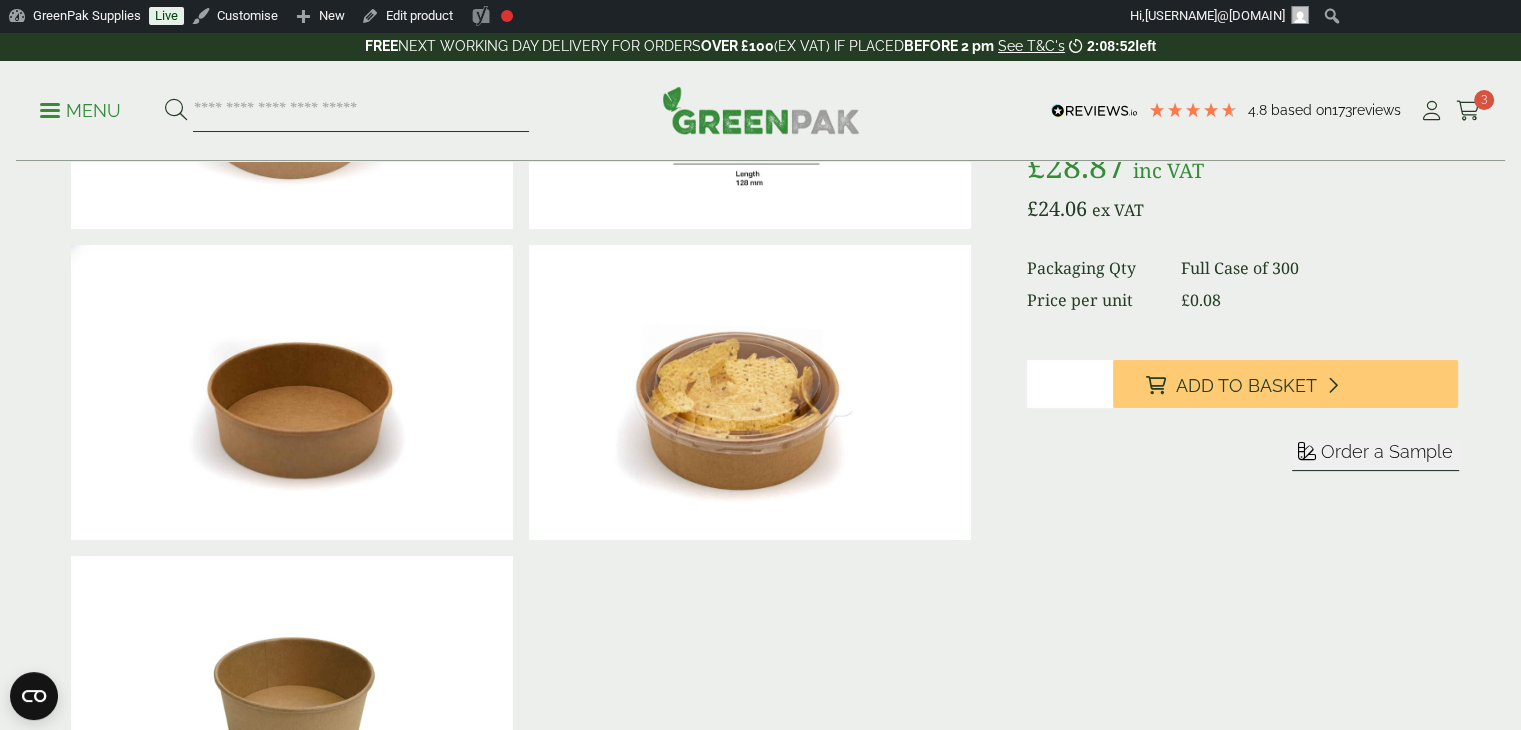 click at bounding box center [361, 111] 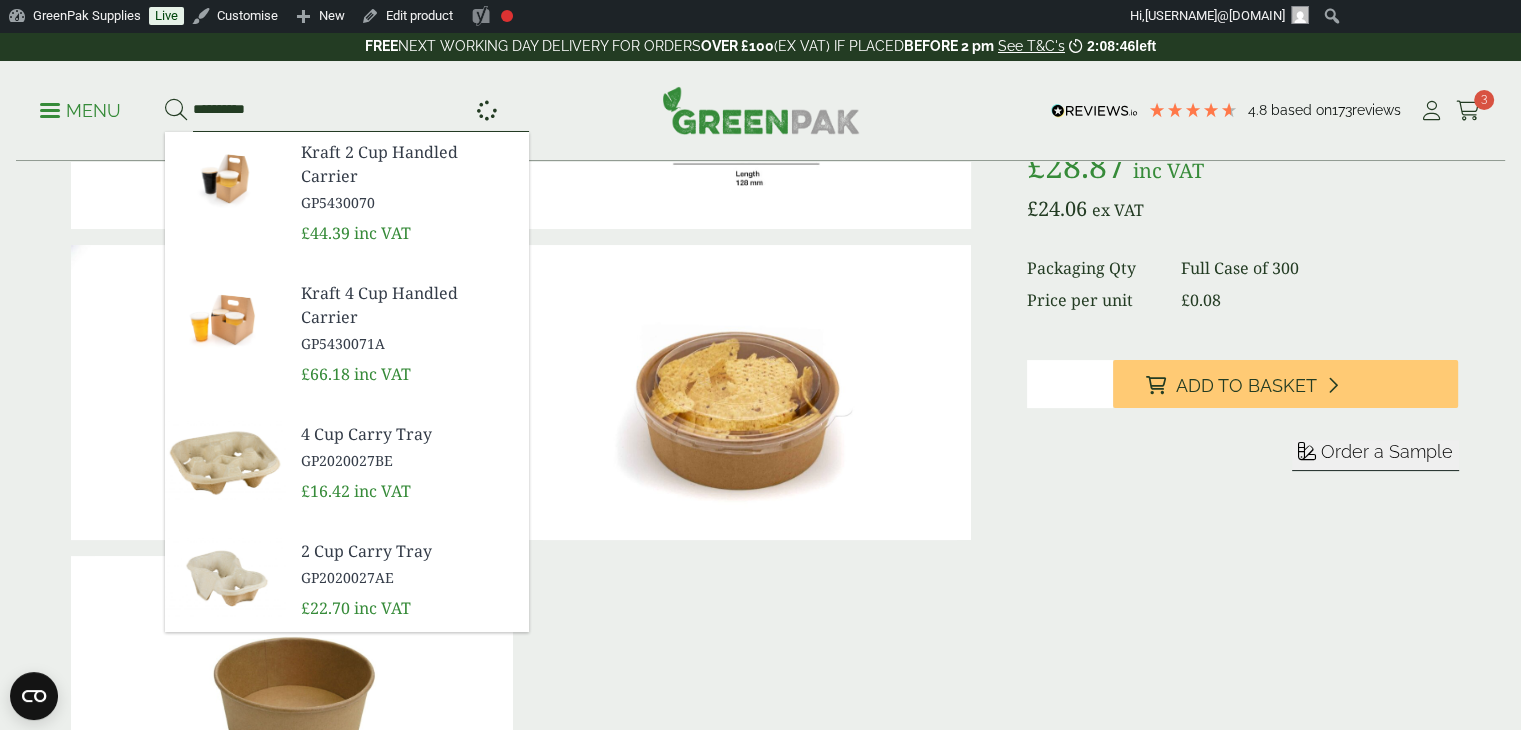 type on "**********" 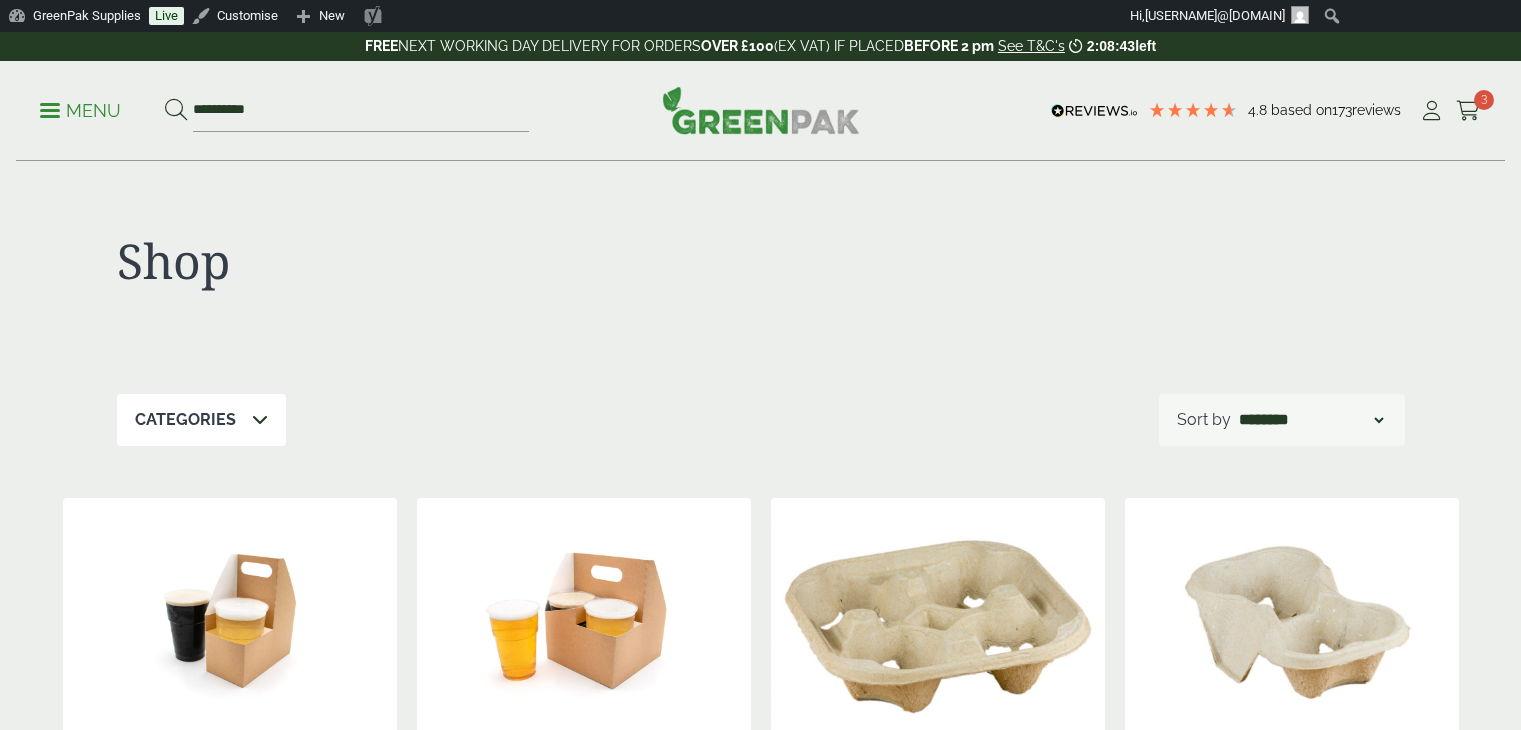scroll, scrollTop: 0, scrollLeft: 0, axis: both 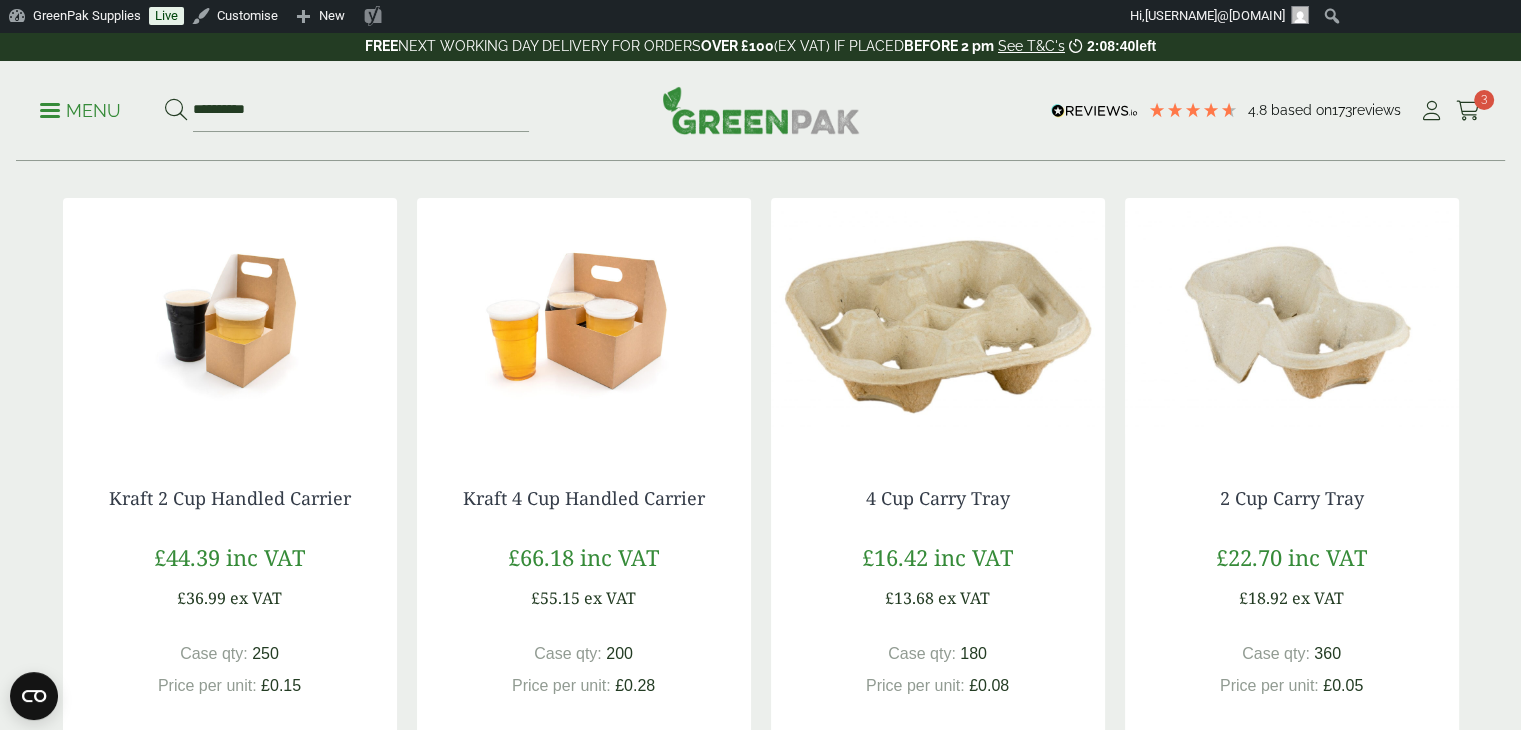 click at bounding box center (1292, 323) 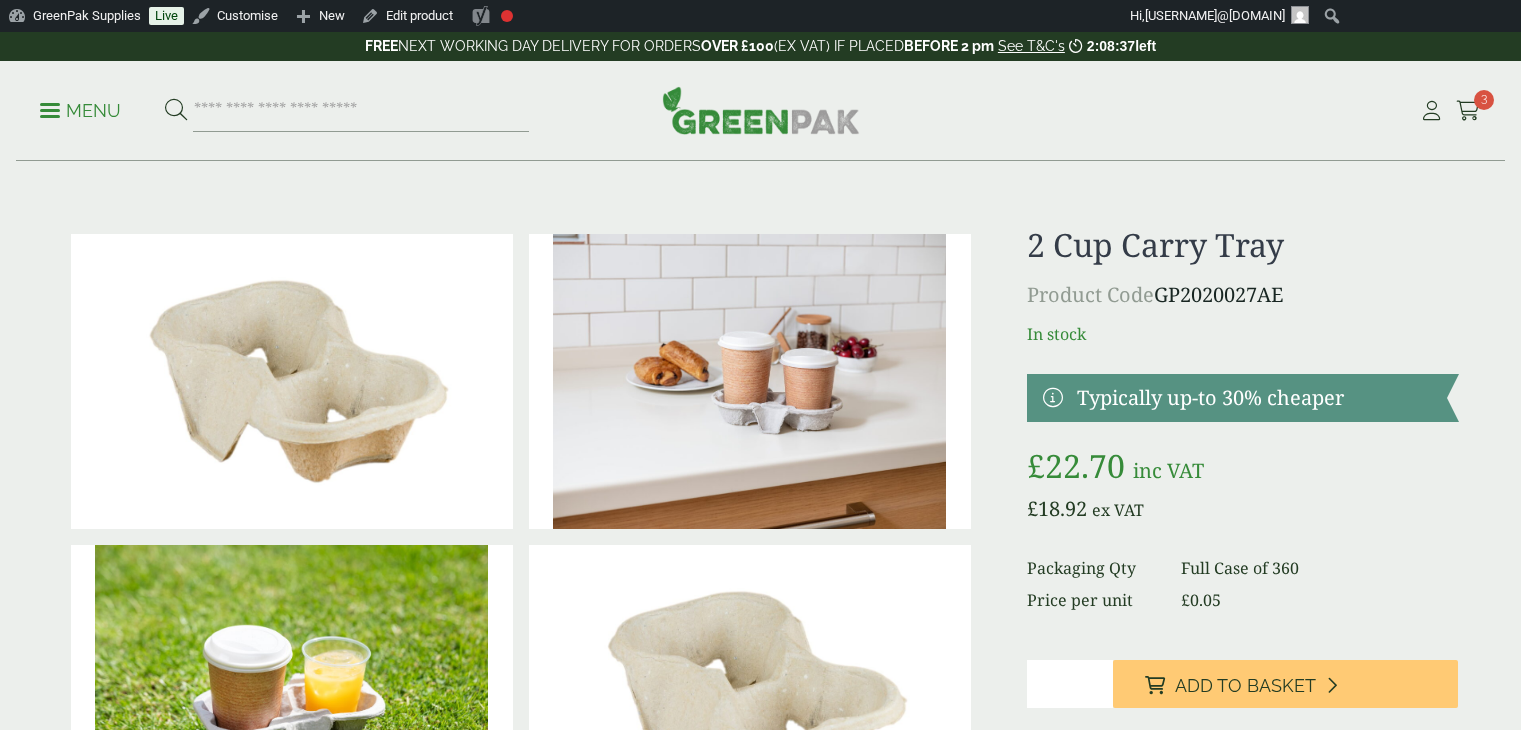 scroll, scrollTop: 0, scrollLeft: 0, axis: both 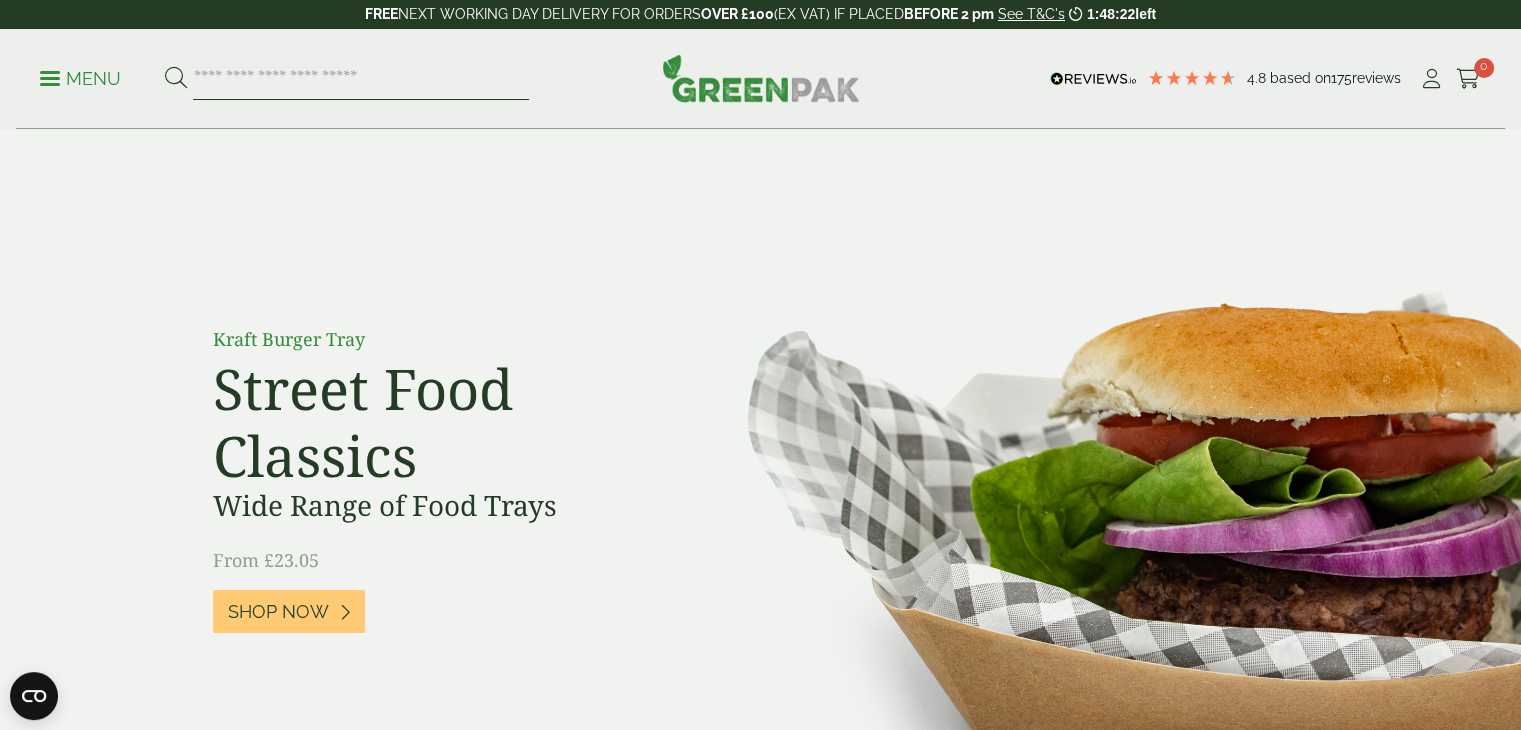 click at bounding box center [361, 79] 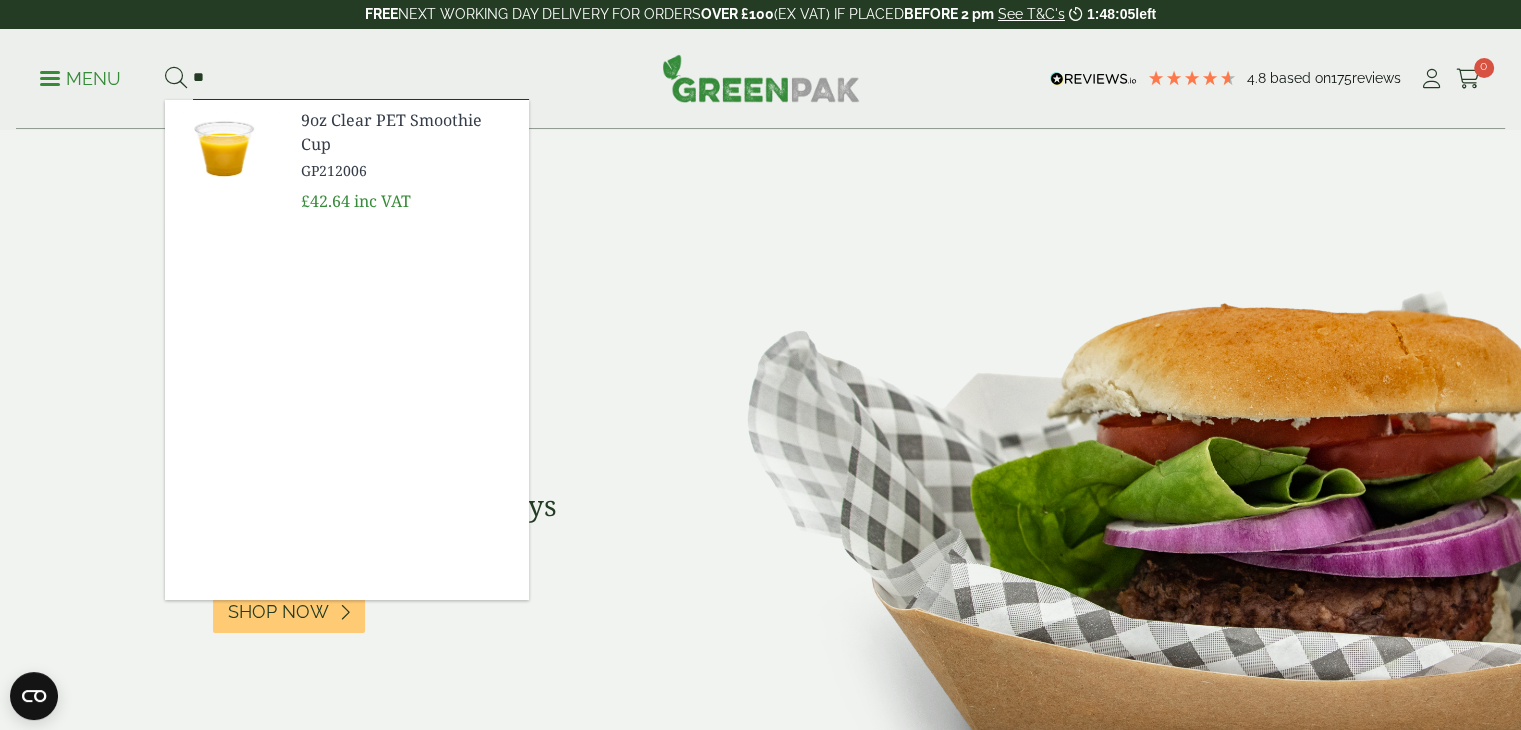 type on "*" 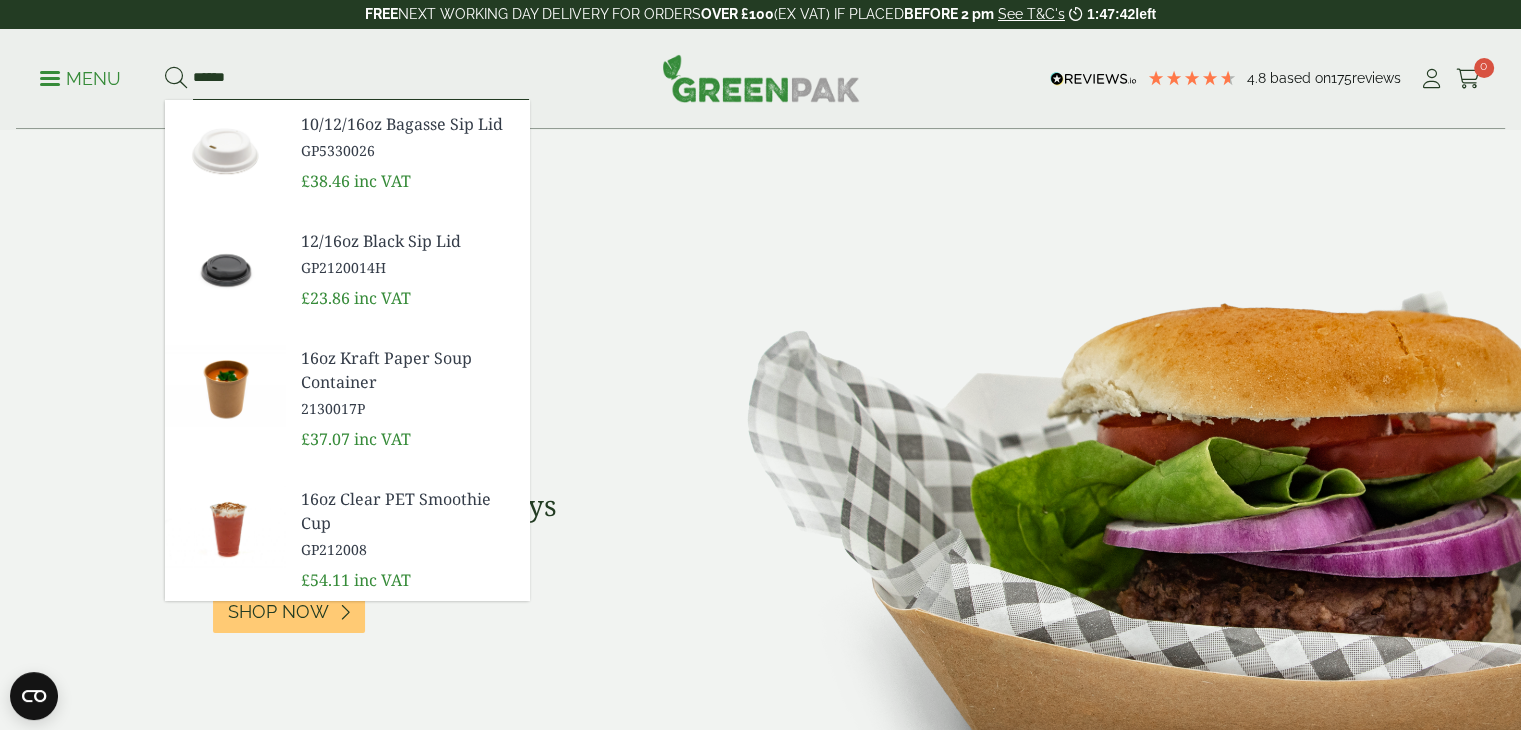scroll, scrollTop: 277, scrollLeft: 0, axis: vertical 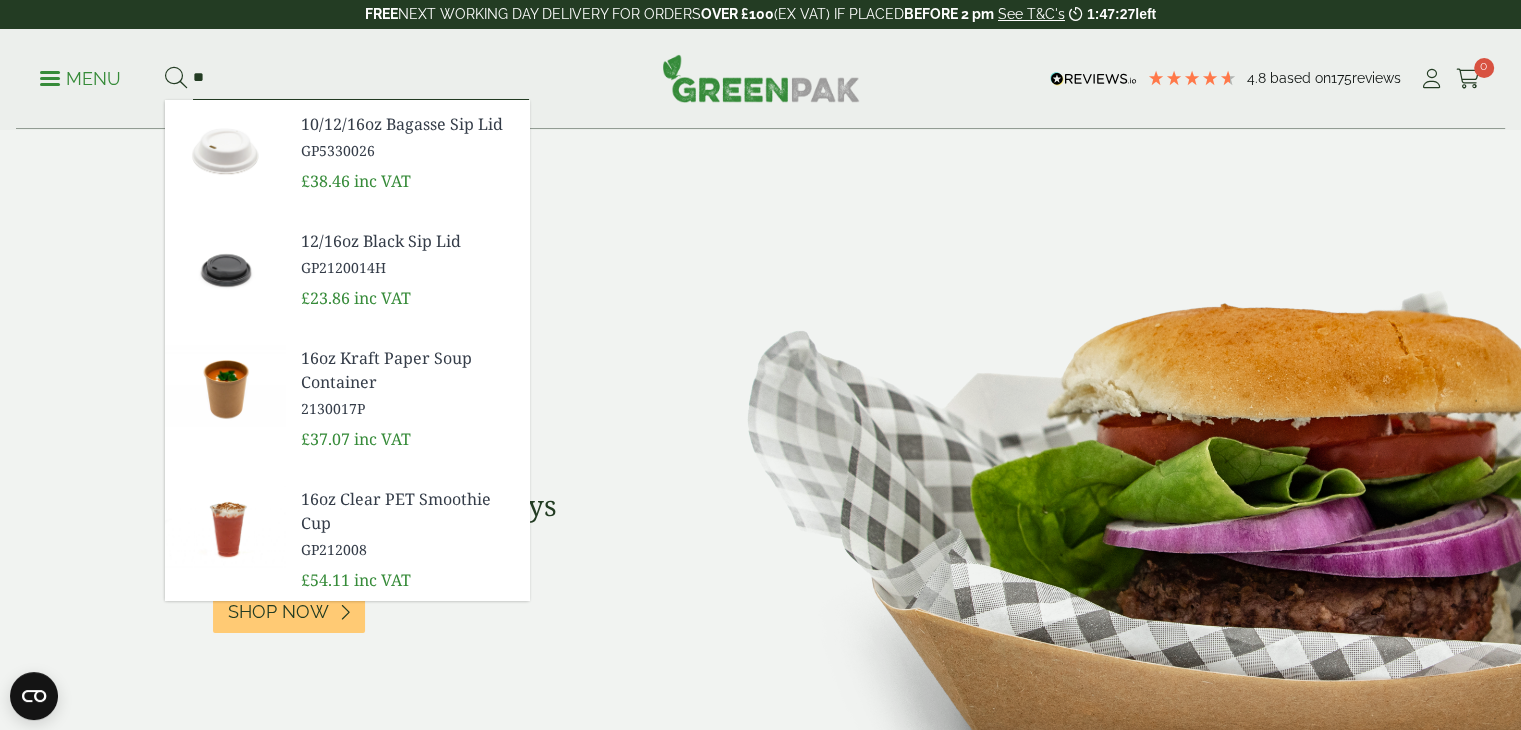 type on "*" 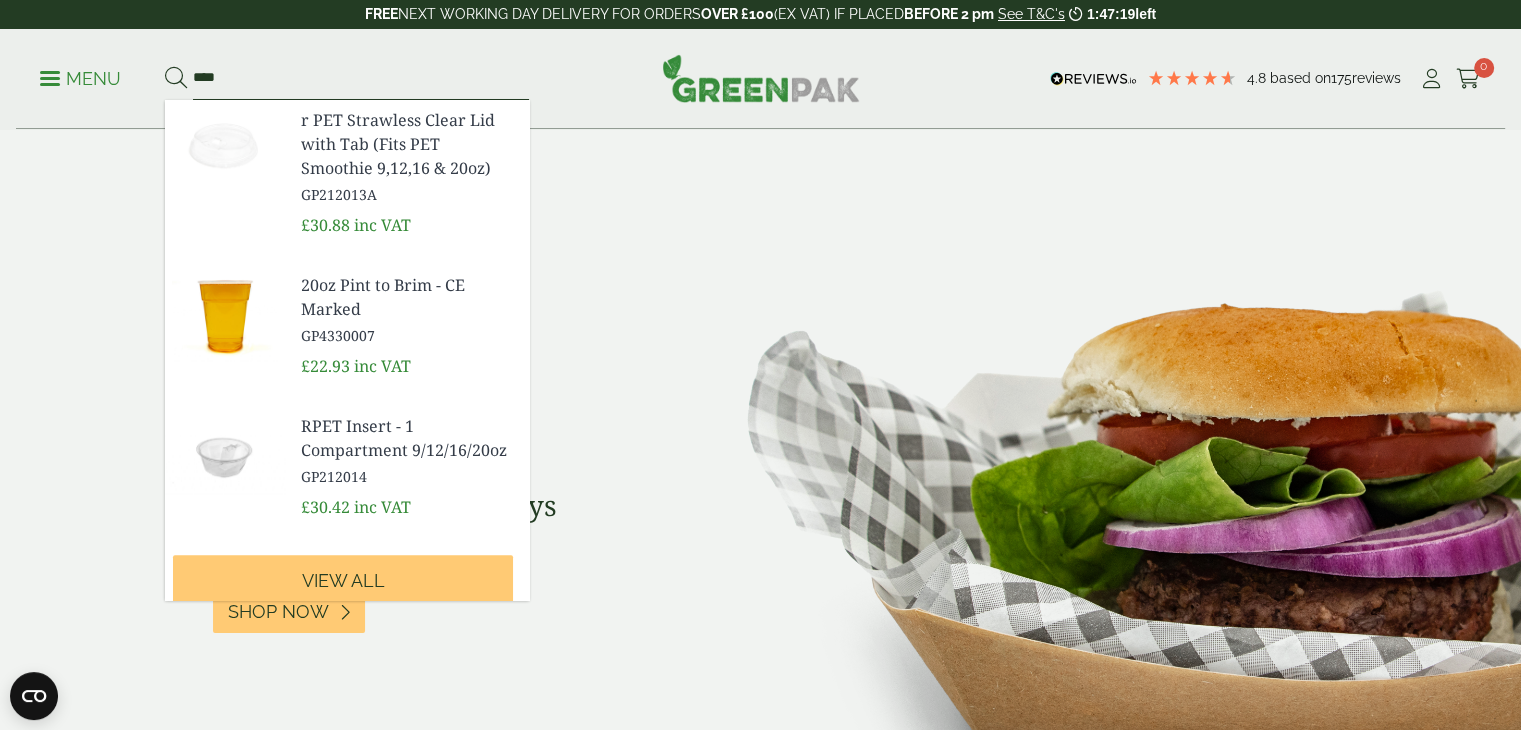 scroll, scrollTop: 813, scrollLeft: 0, axis: vertical 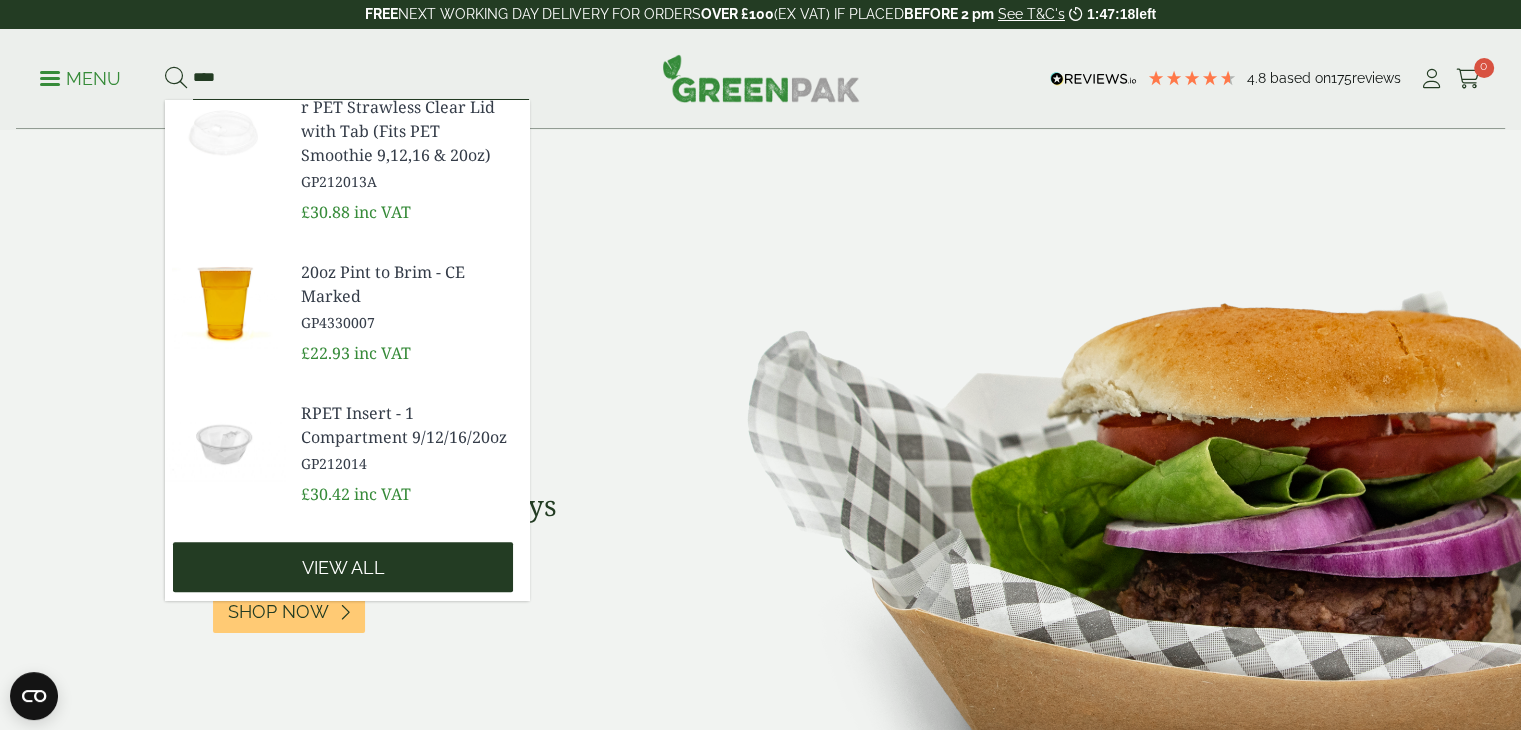 type on "****" 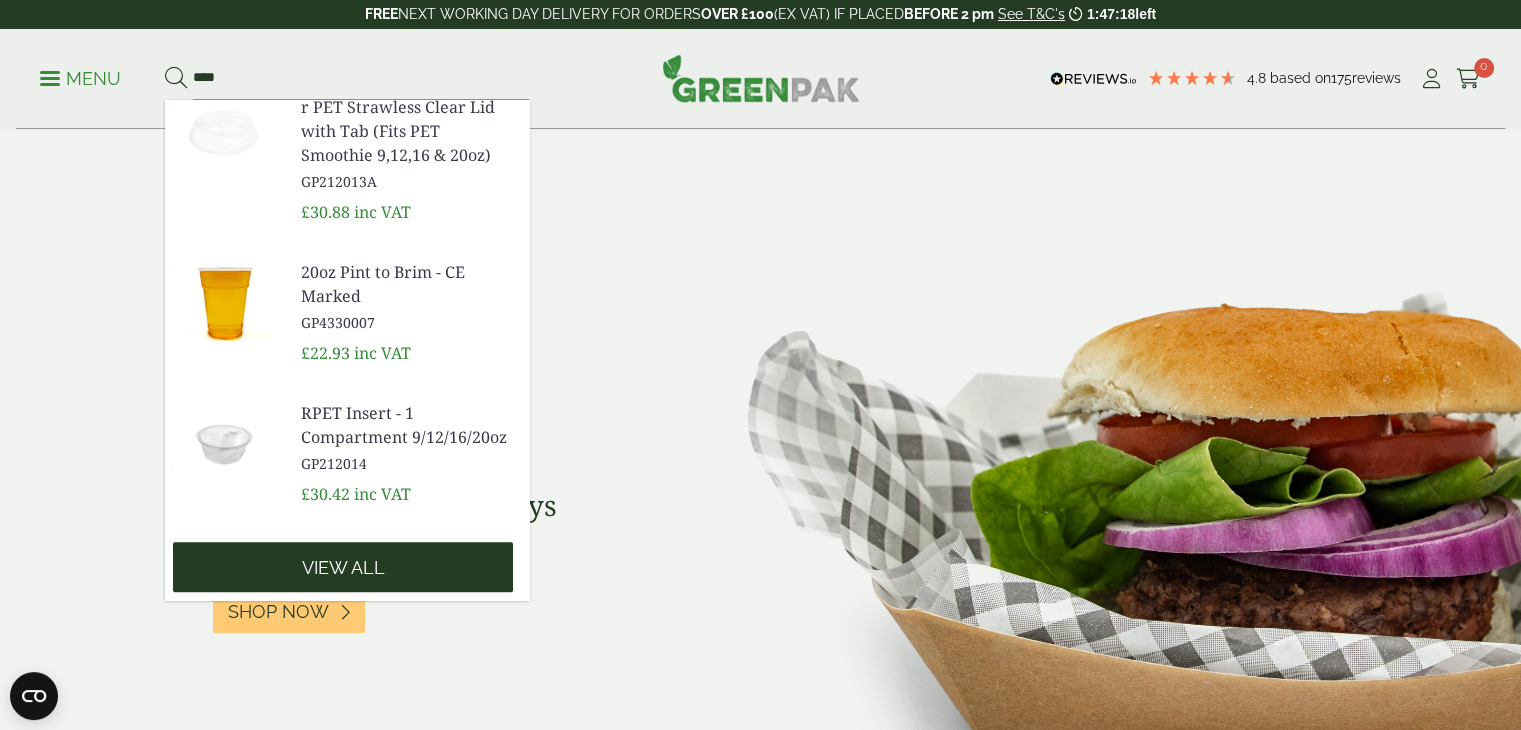 click on "View all" at bounding box center (343, 567) 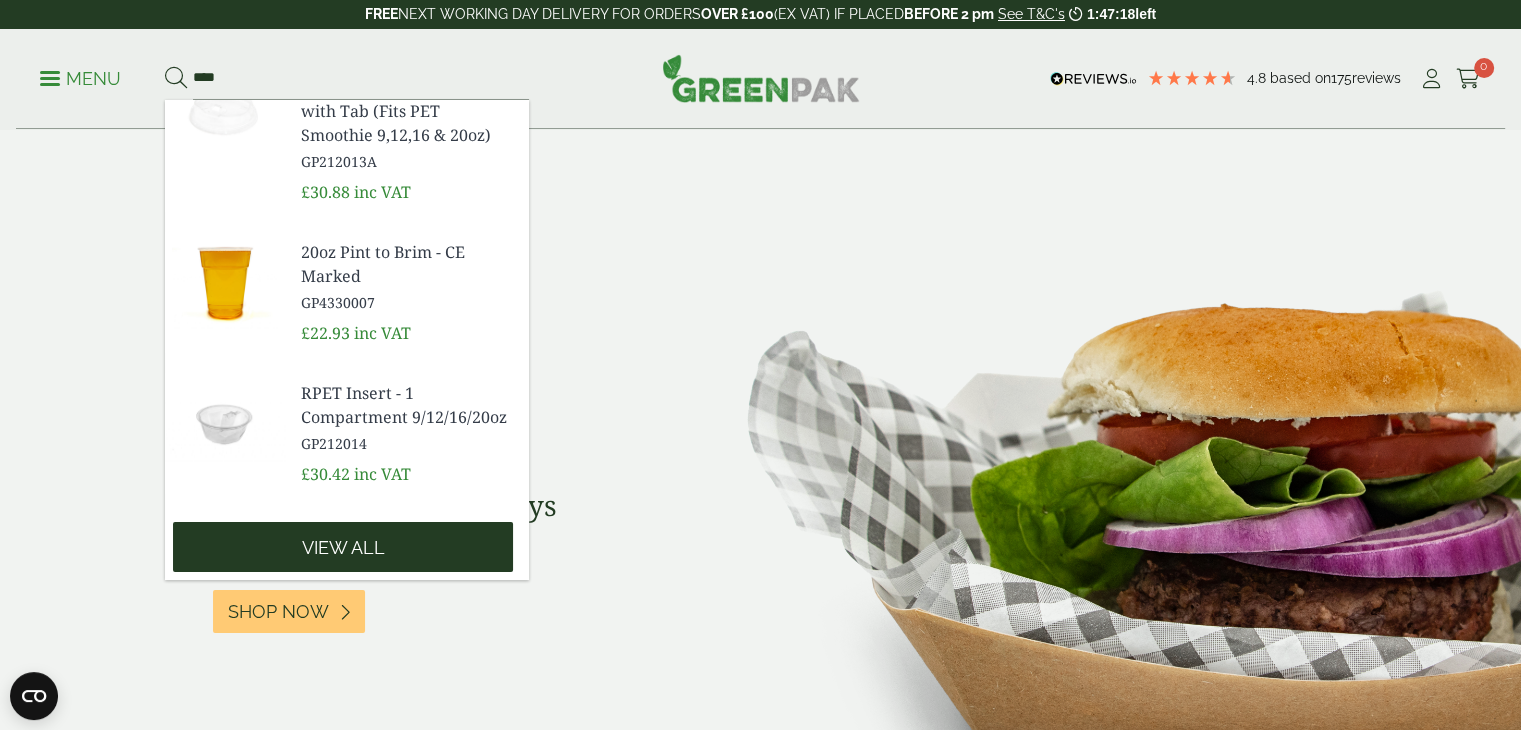 scroll, scrollTop: 790, scrollLeft: 0, axis: vertical 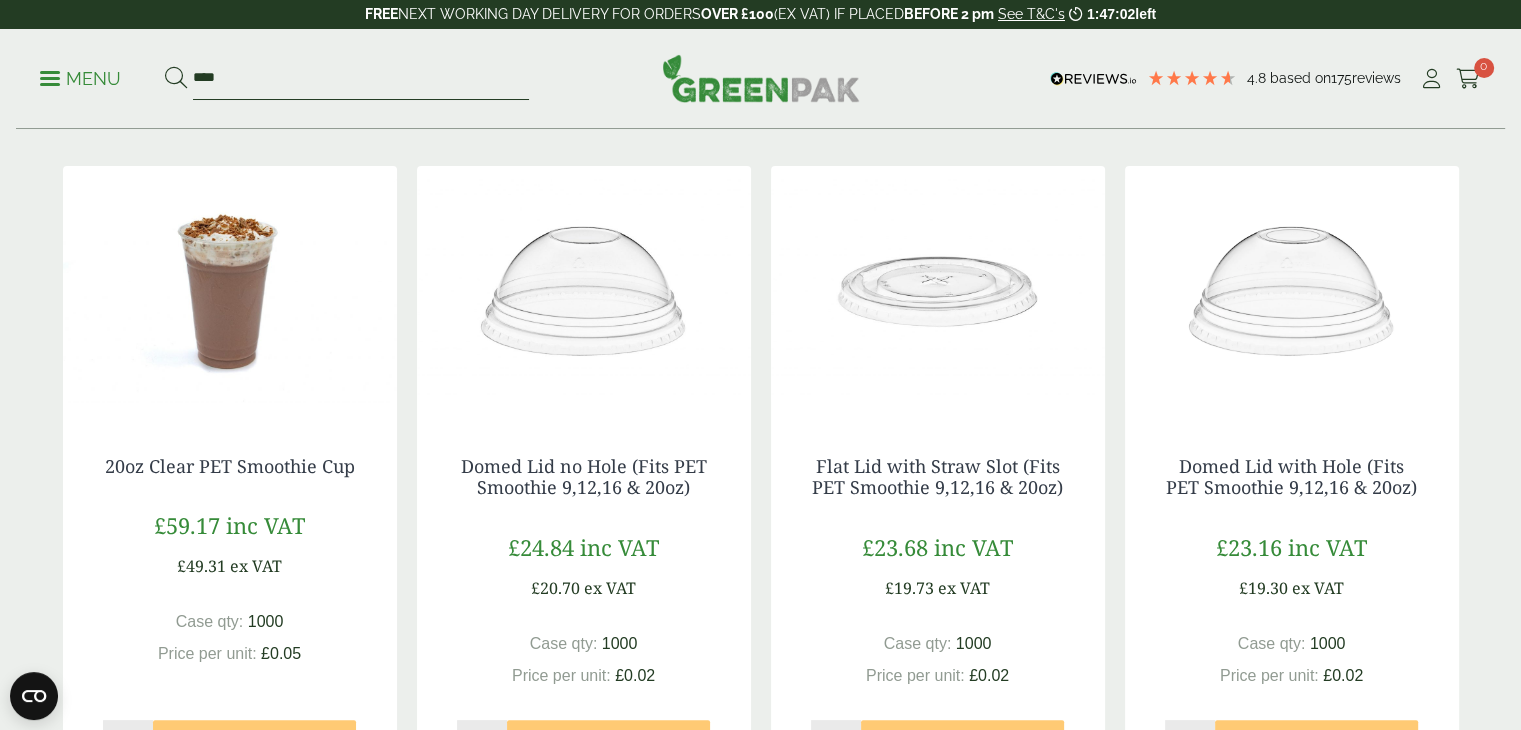 click on "****" at bounding box center (361, 79) 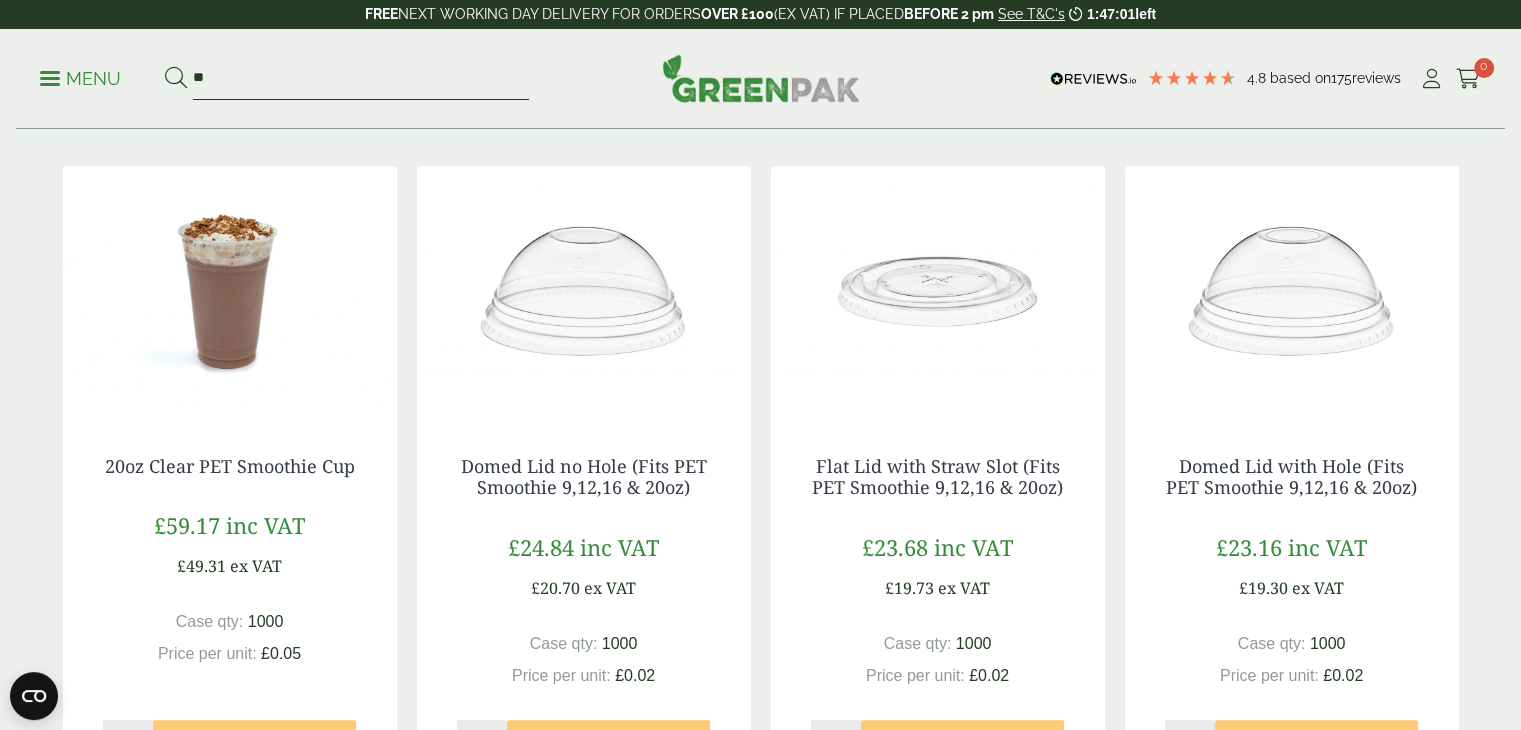 type on "*" 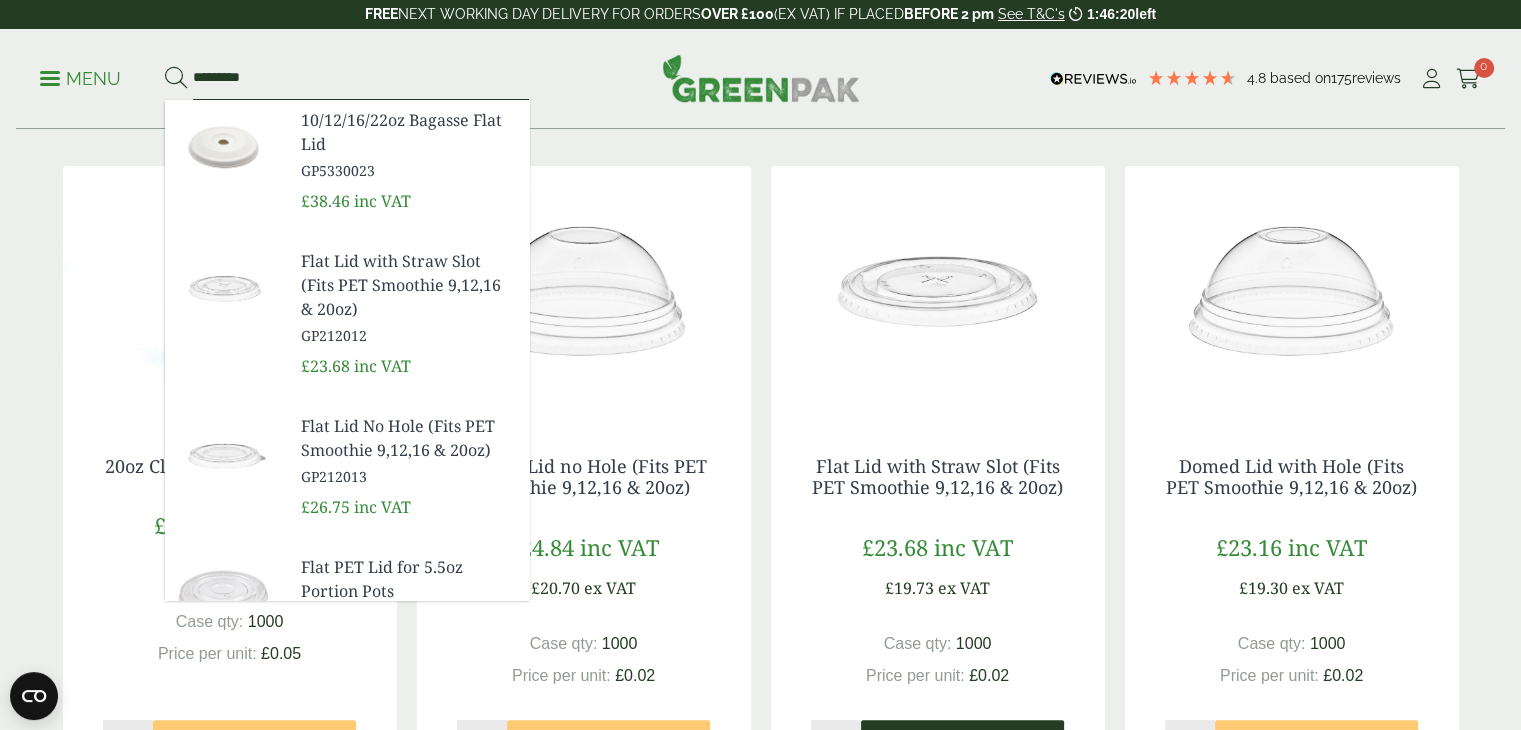 type on "********" 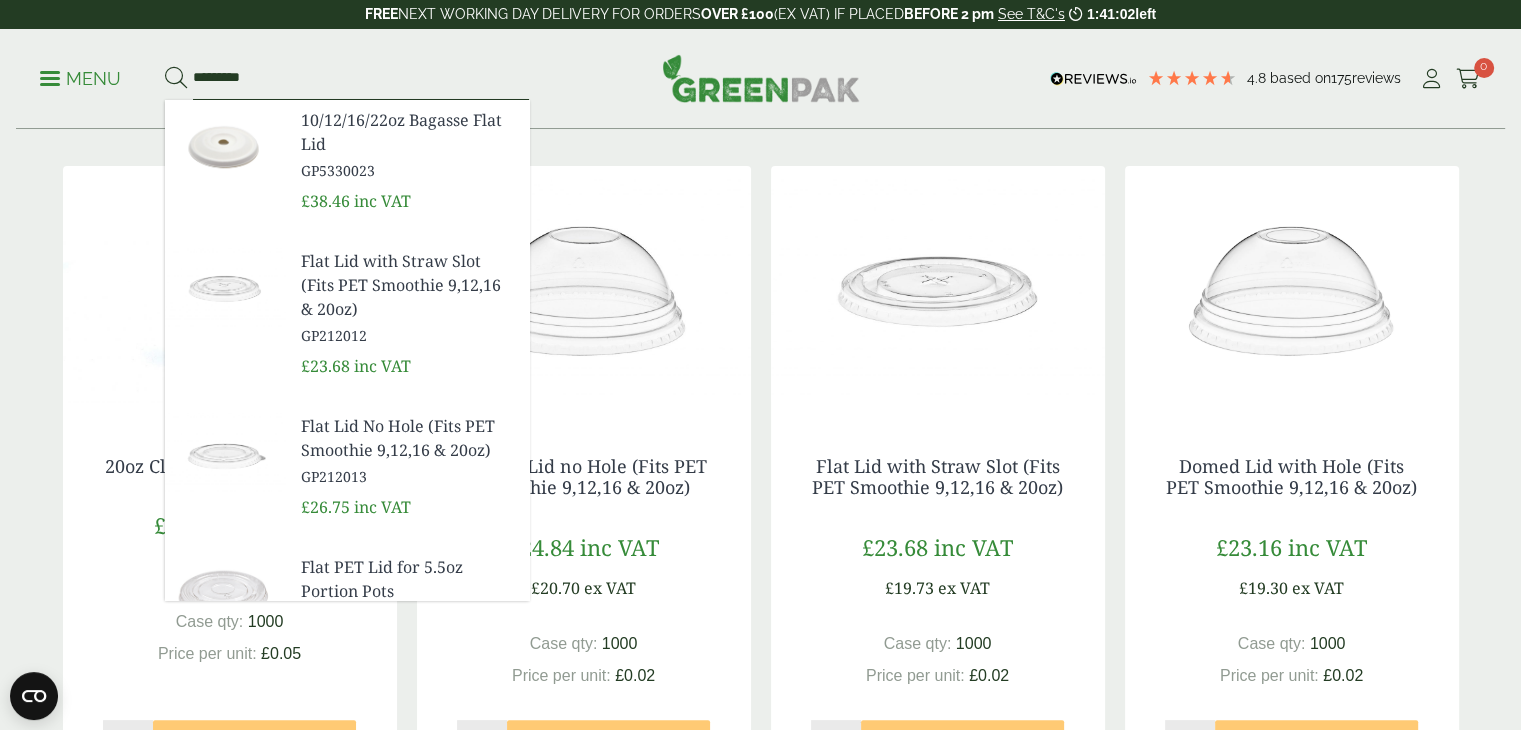drag, startPoint x: 208, startPoint y: 74, endPoint x: 159, endPoint y: 80, distance: 49.365982 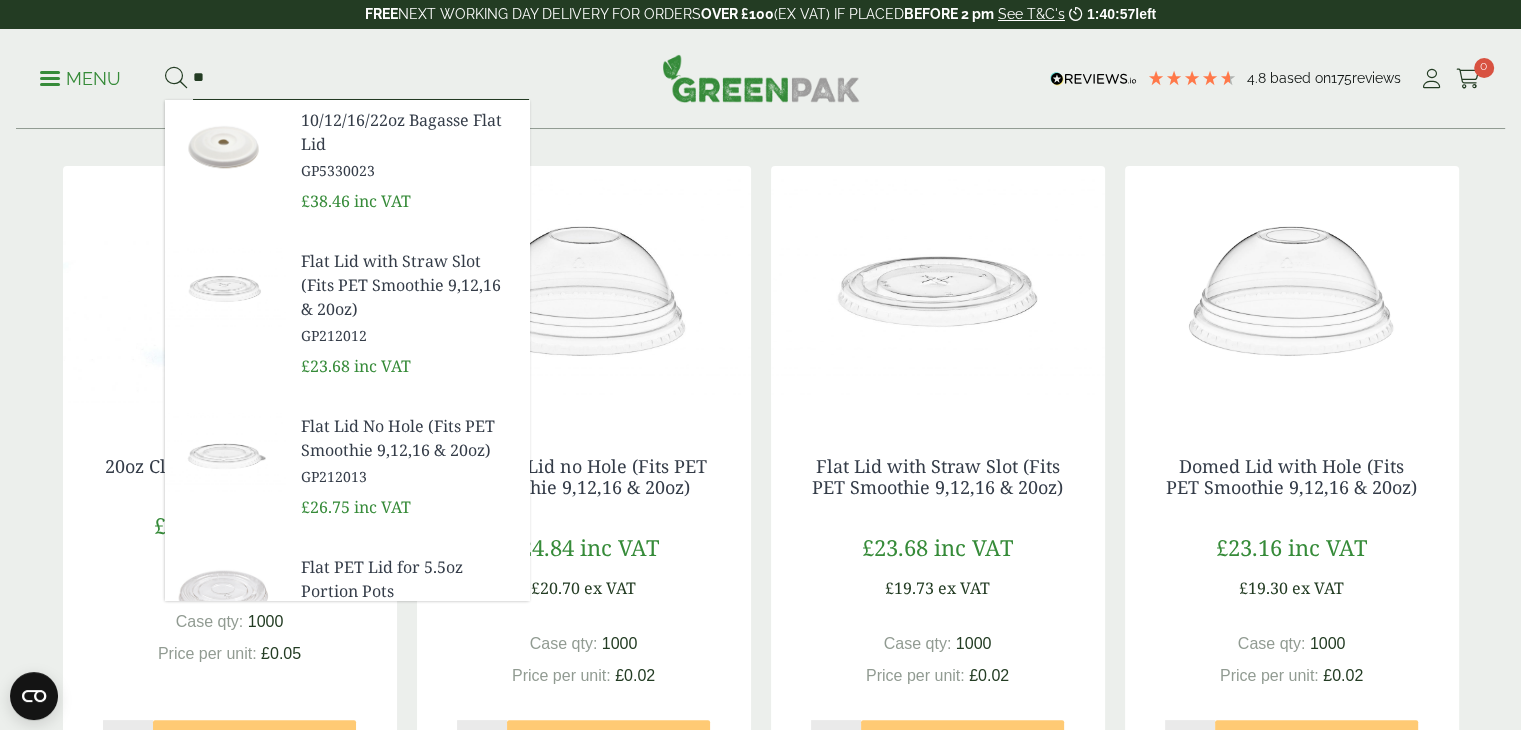 type on "**" 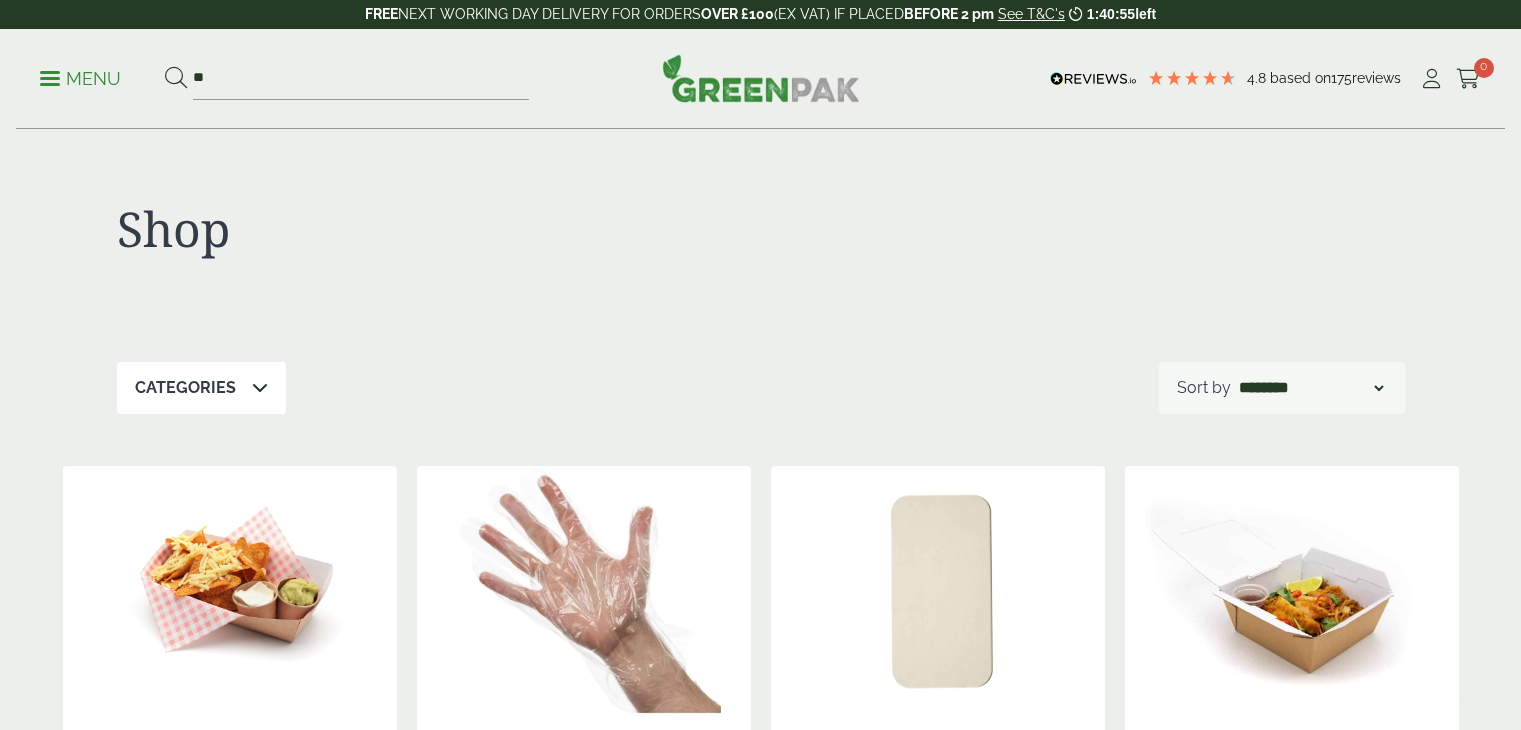 scroll, scrollTop: 0, scrollLeft: 0, axis: both 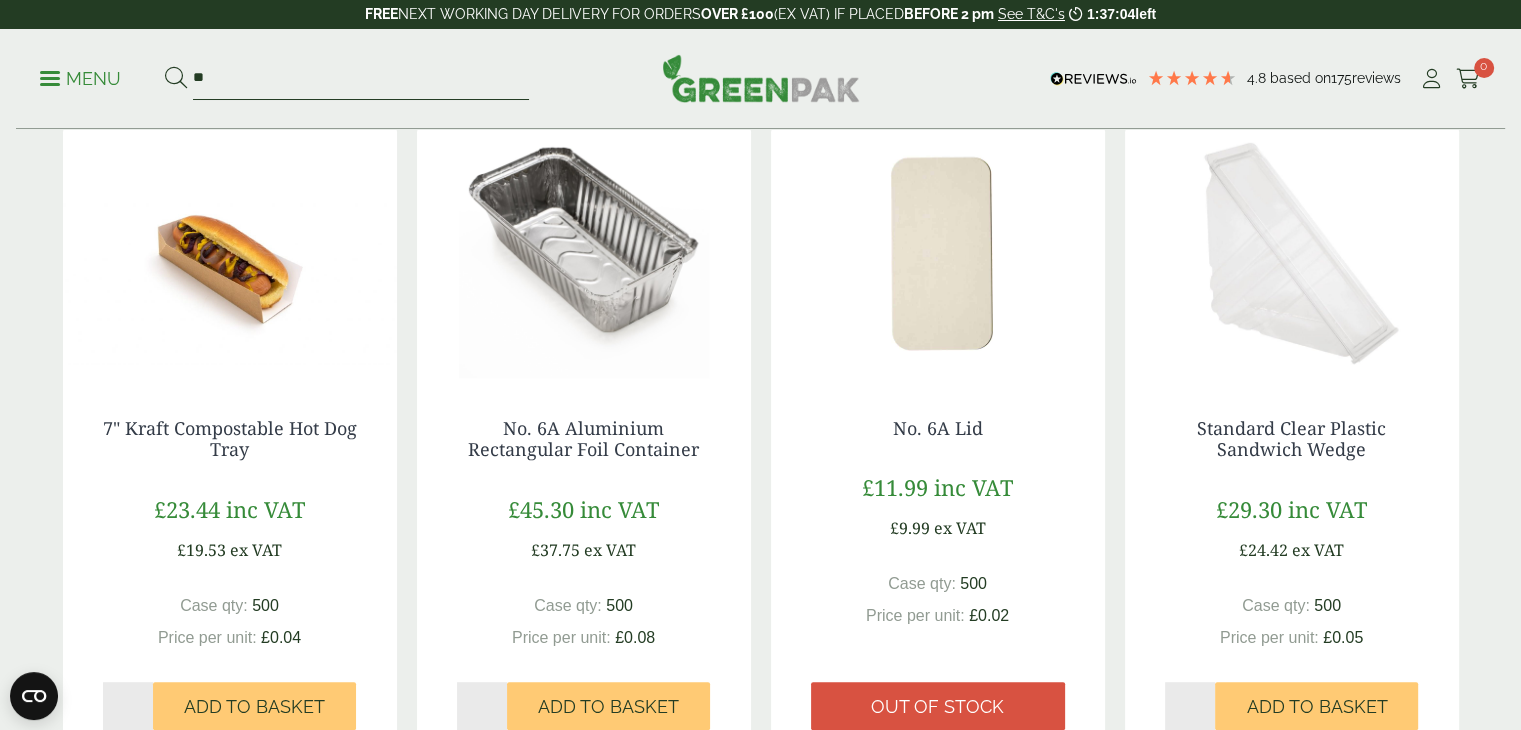 click on "**" at bounding box center [361, 79] 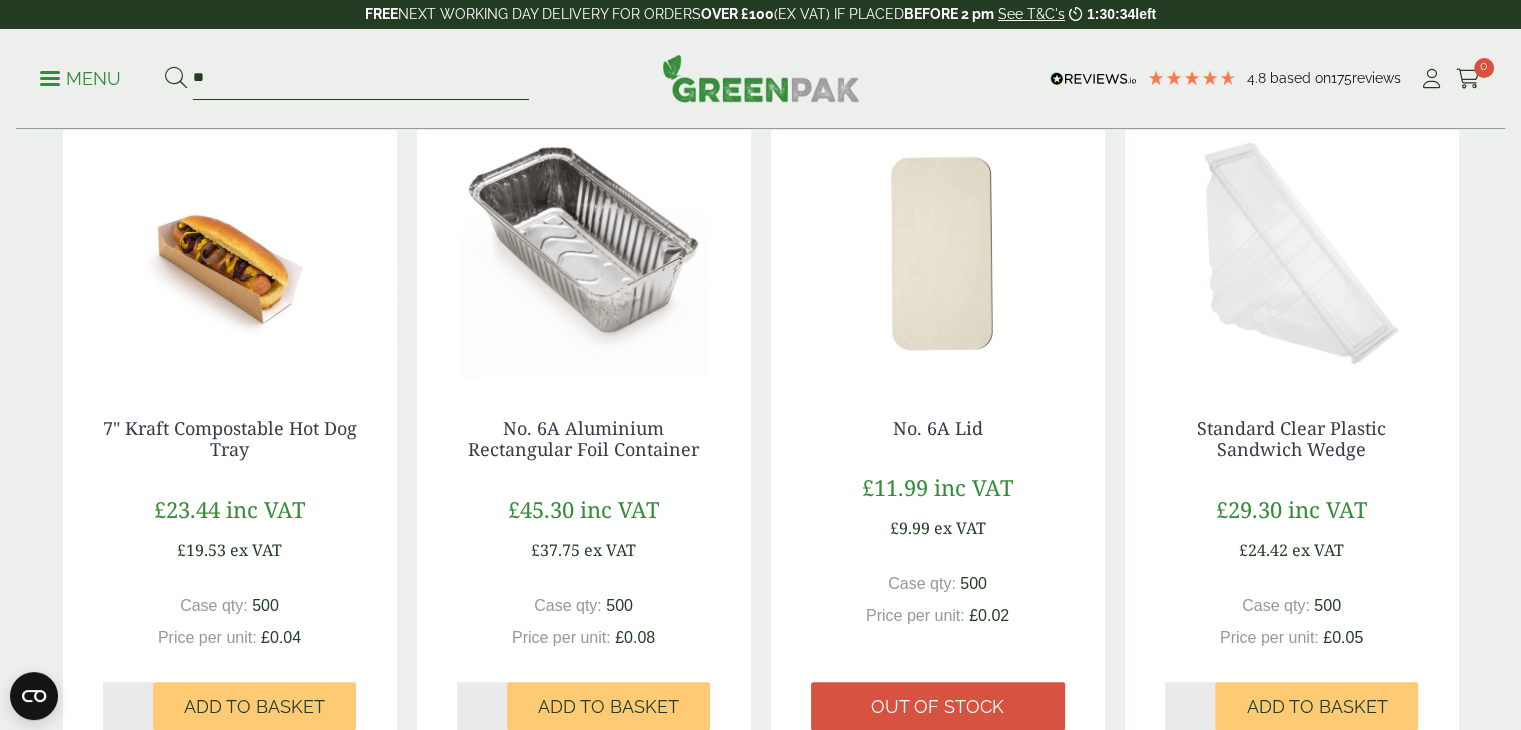 type on "*" 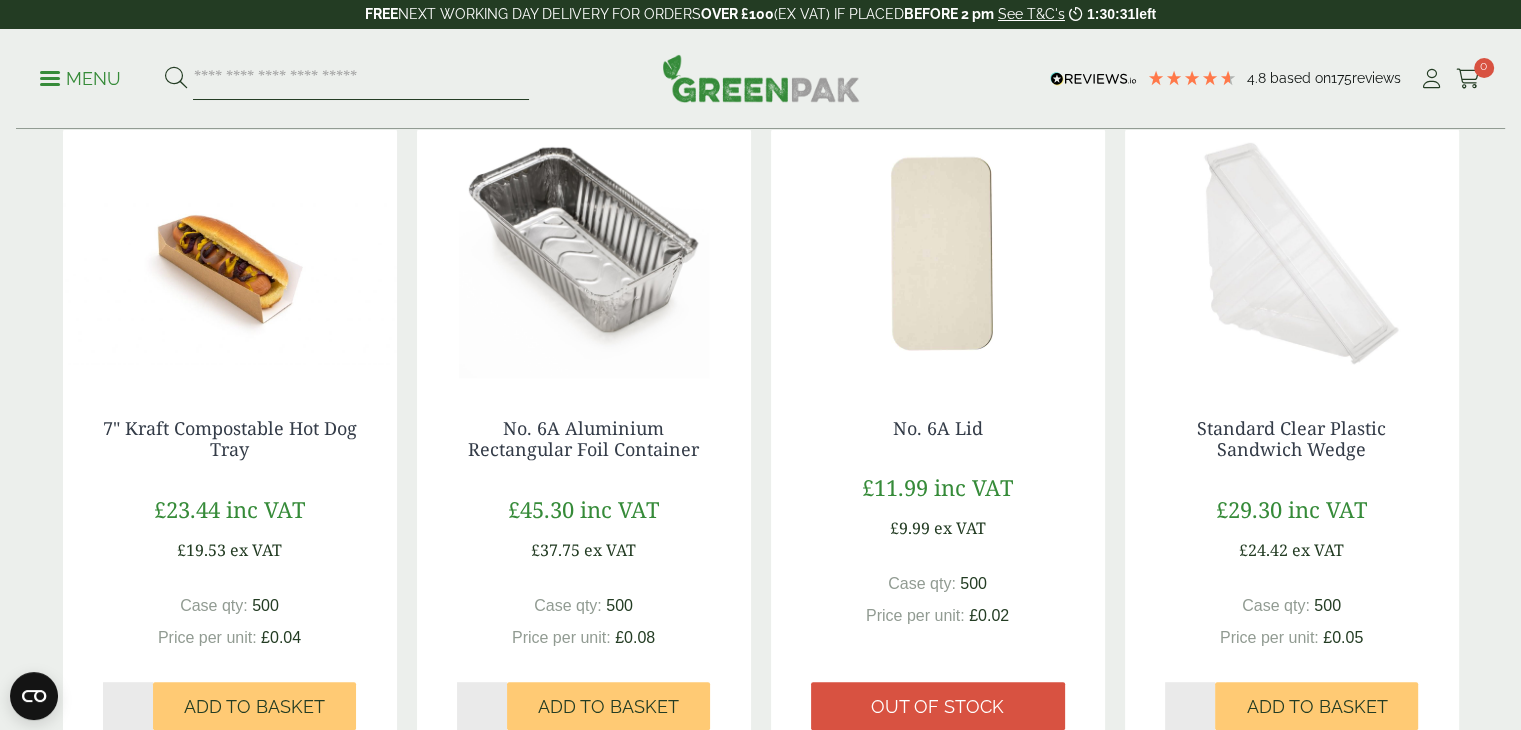 paste on "**********" 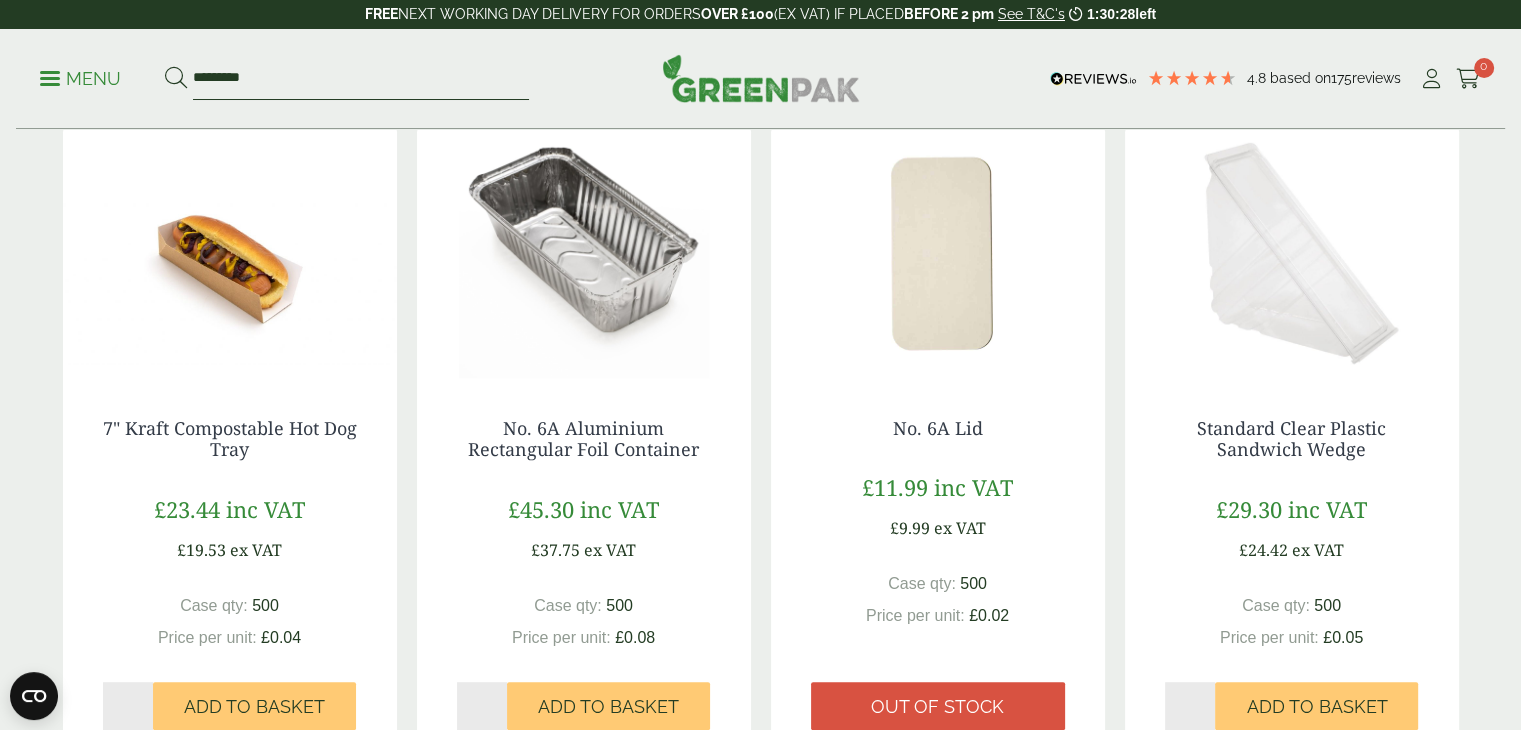 type on "*********" 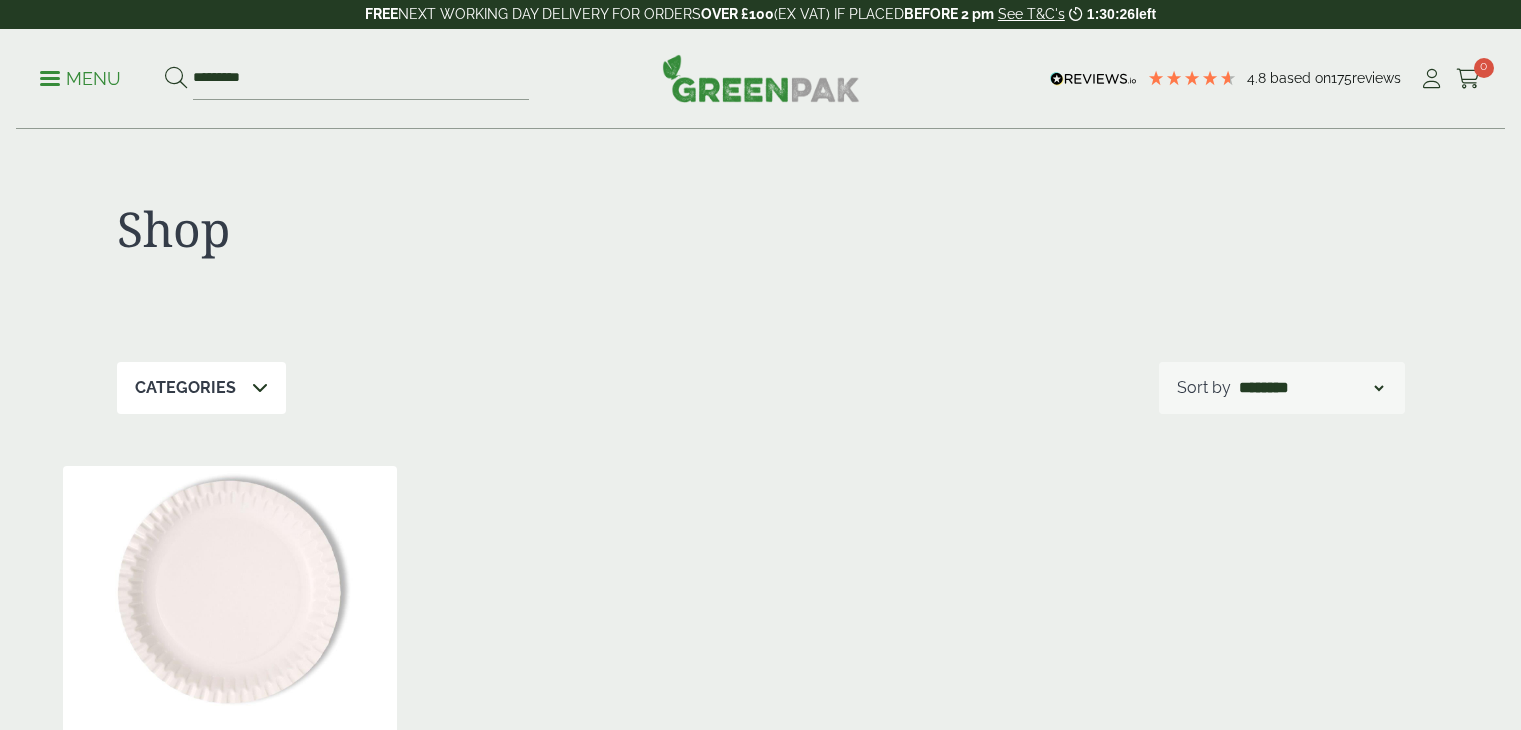 scroll, scrollTop: 0, scrollLeft: 0, axis: both 